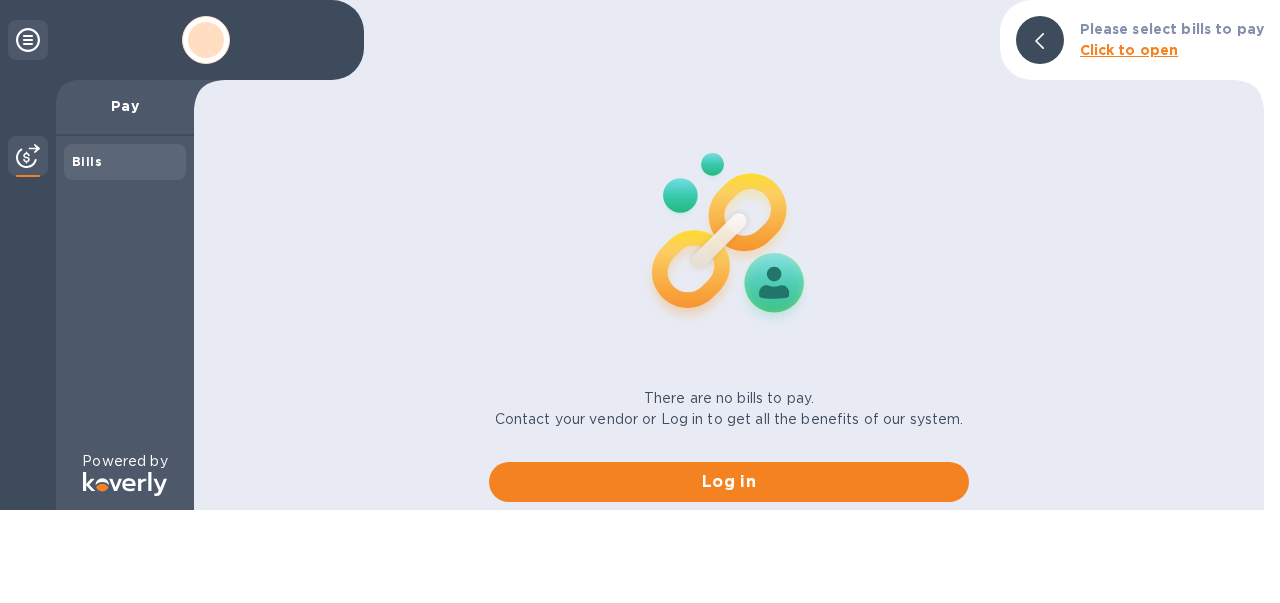scroll, scrollTop: 0, scrollLeft: 0, axis: both 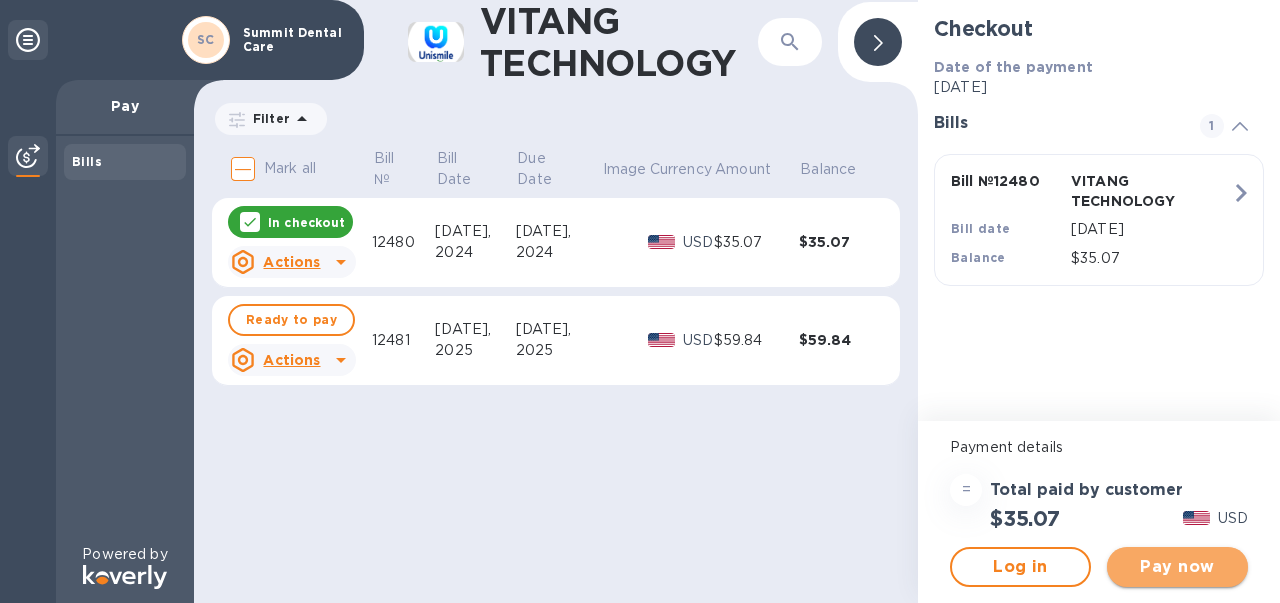 click on "Pay now" at bounding box center [1177, 567] 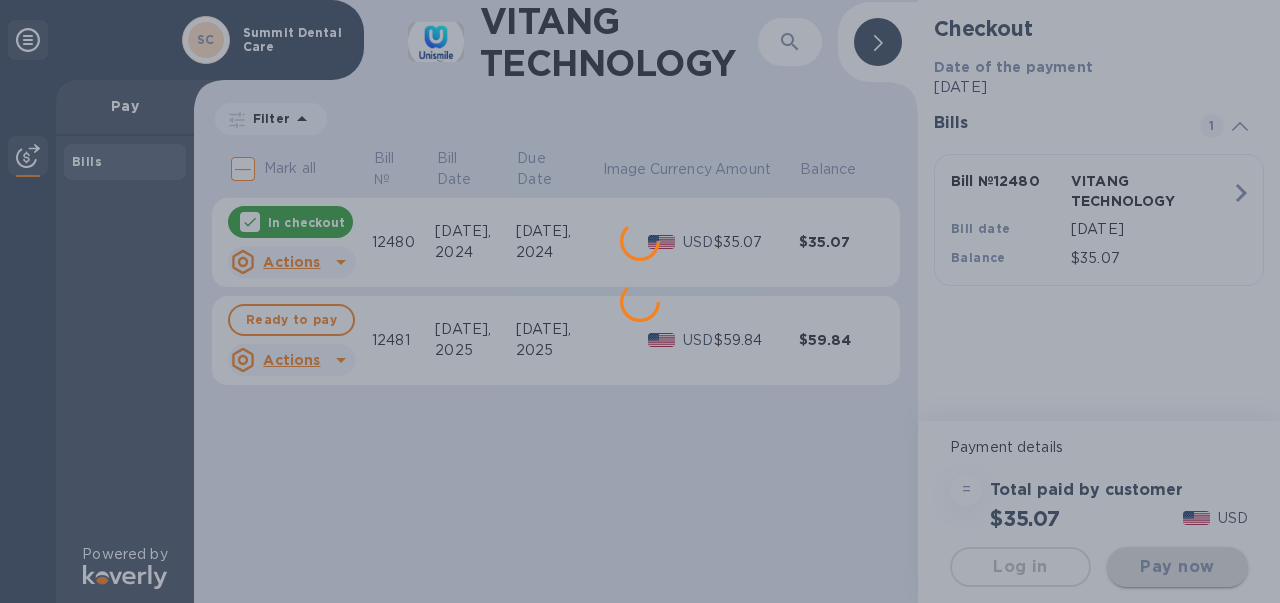 scroll, scrollTop: 0, scrollLeft: 0, axis: both 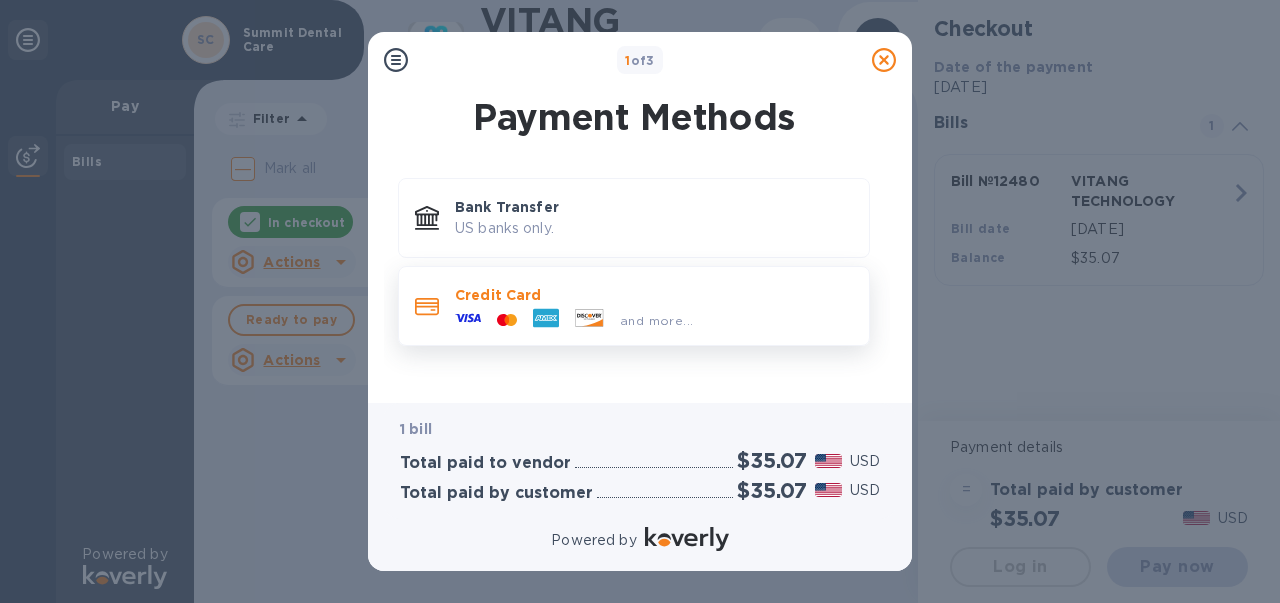 click 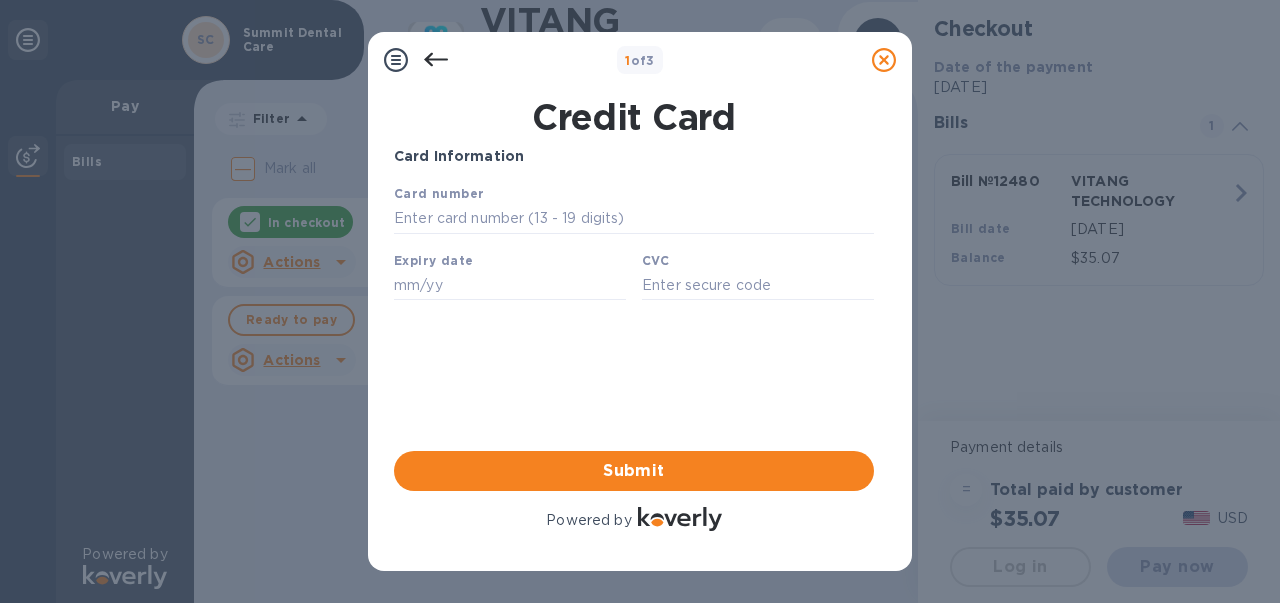 scroll, scrollTop: 0, scrollLeft: 0, axis: both 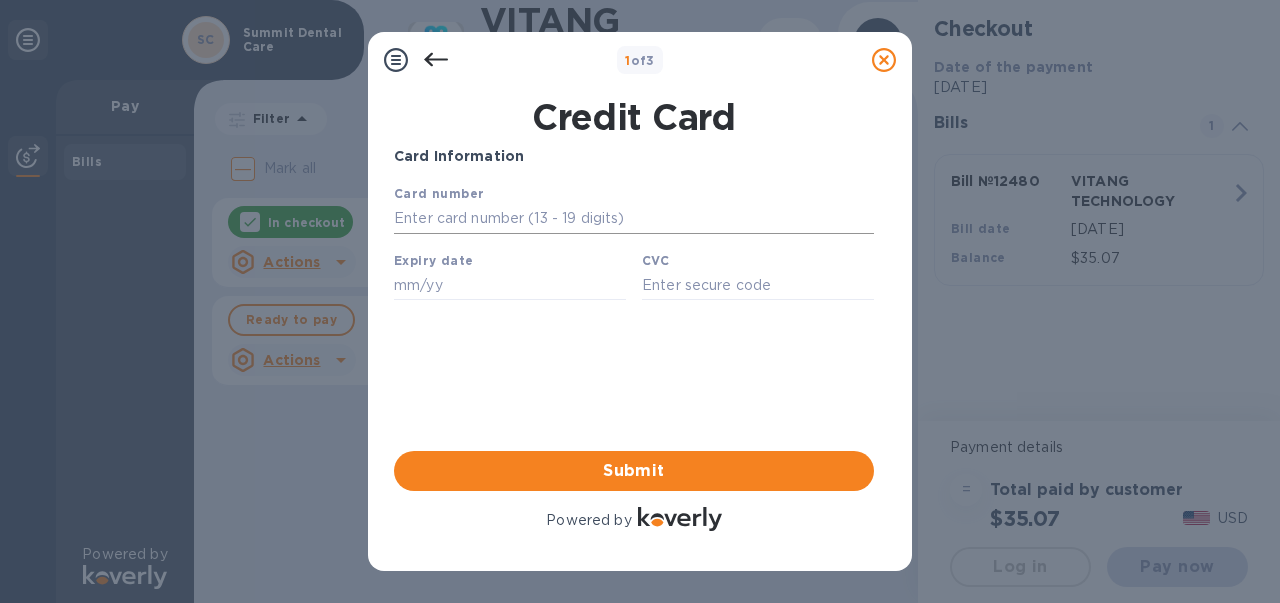 click at bounding box center (634, 219) 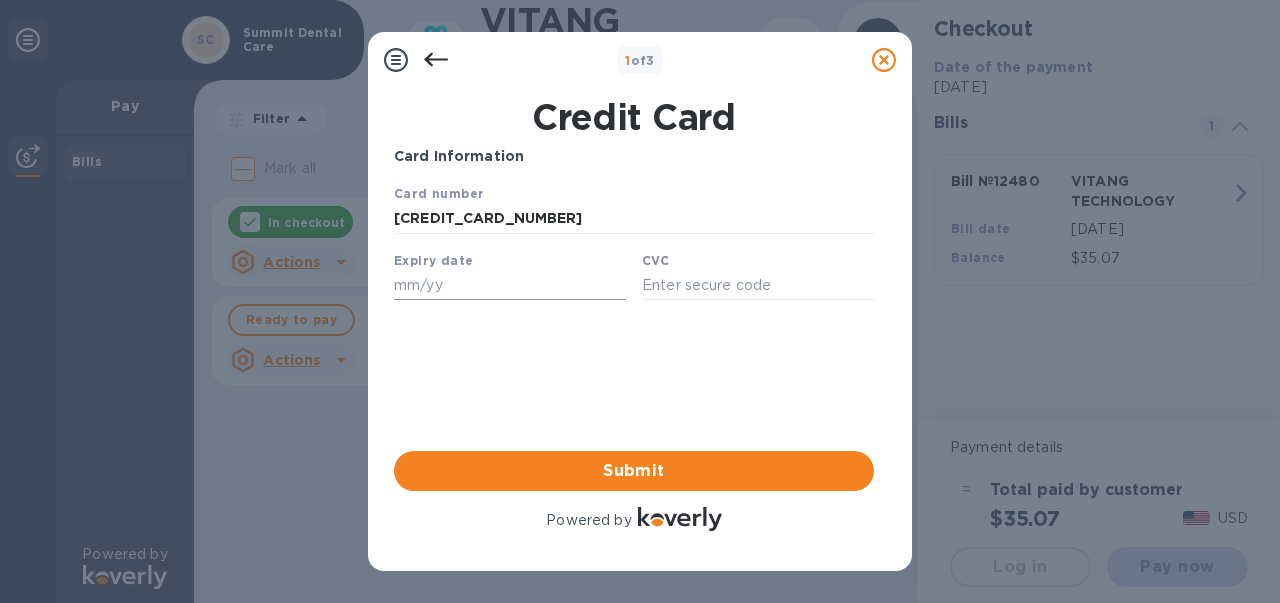 type on "5474 1515 2098 8459" 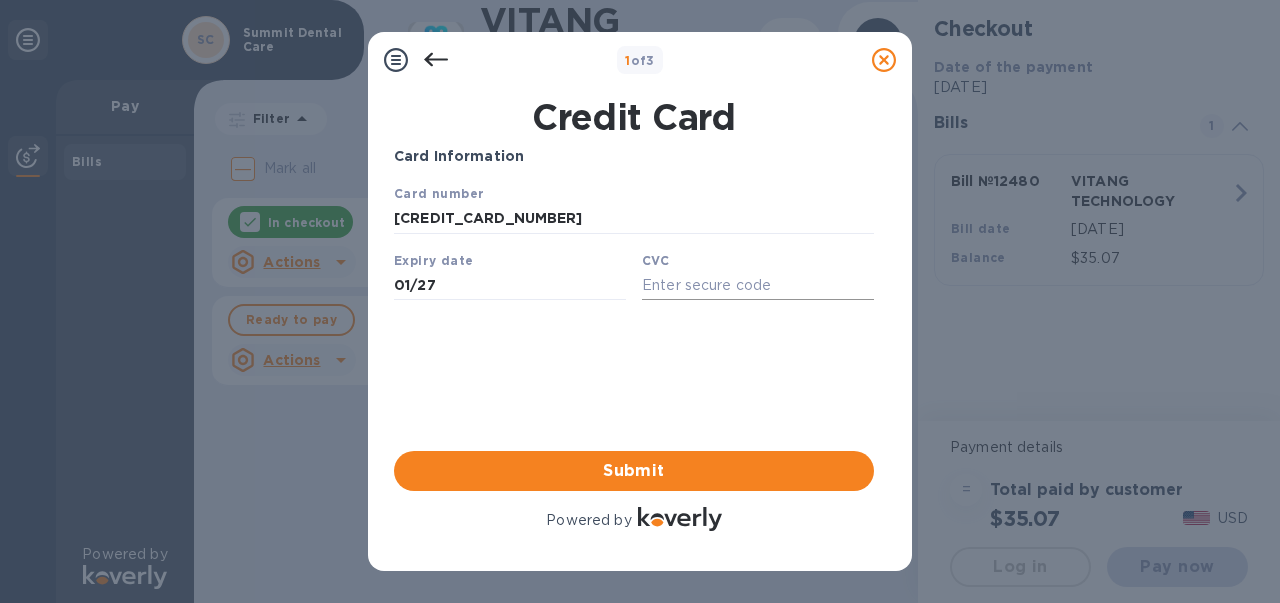 type on "01/27" 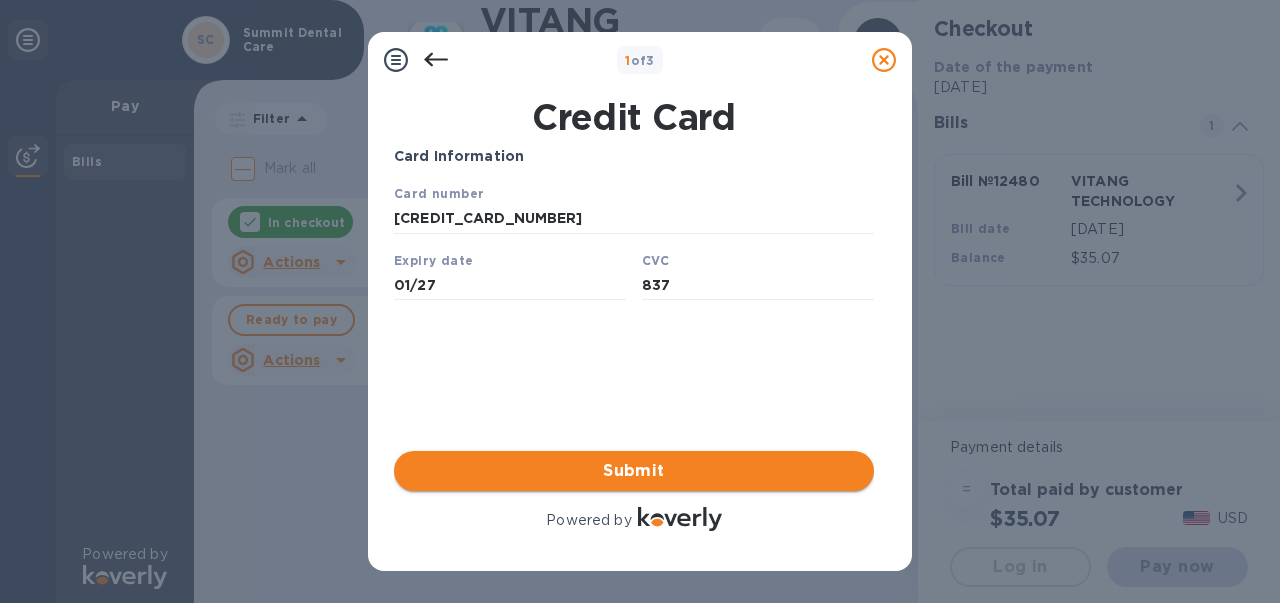 type on "837" 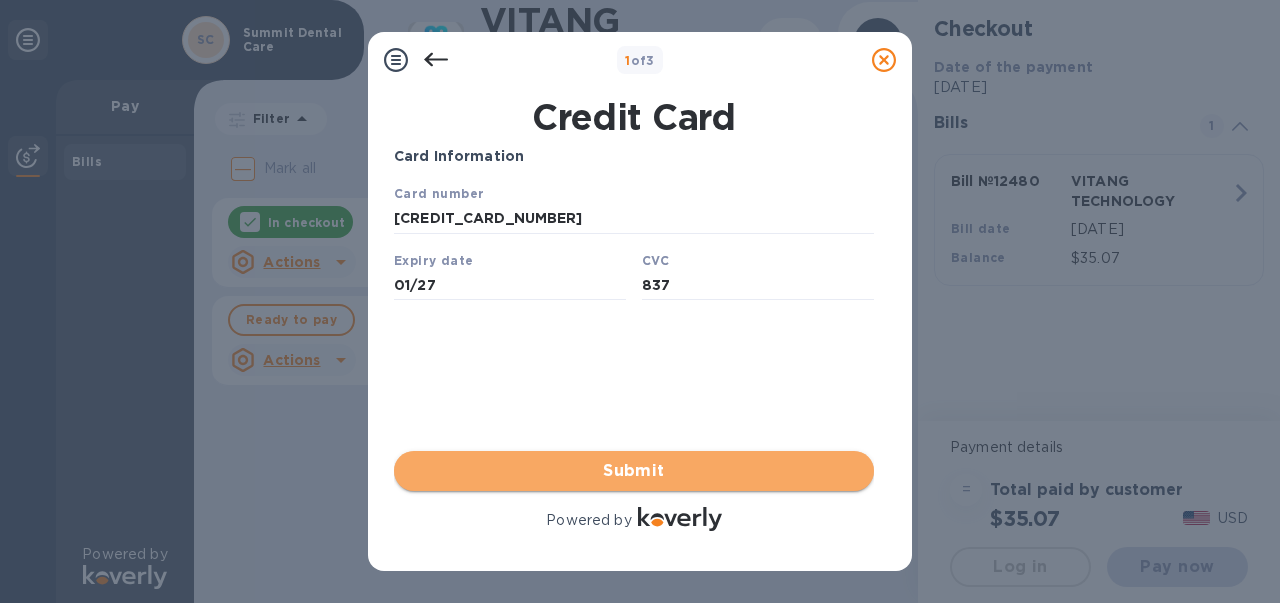 click on "Submit" at bounding box center [634, 471] 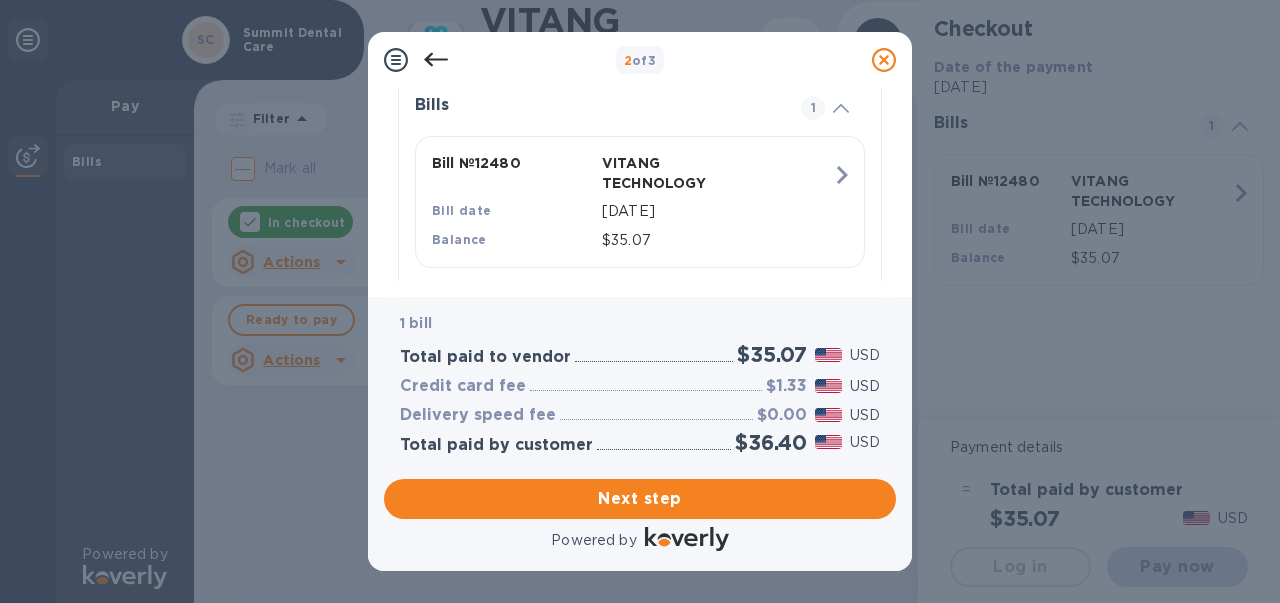 scroll, scrollTop: 491, scrollLeft: 0, axis: vertical 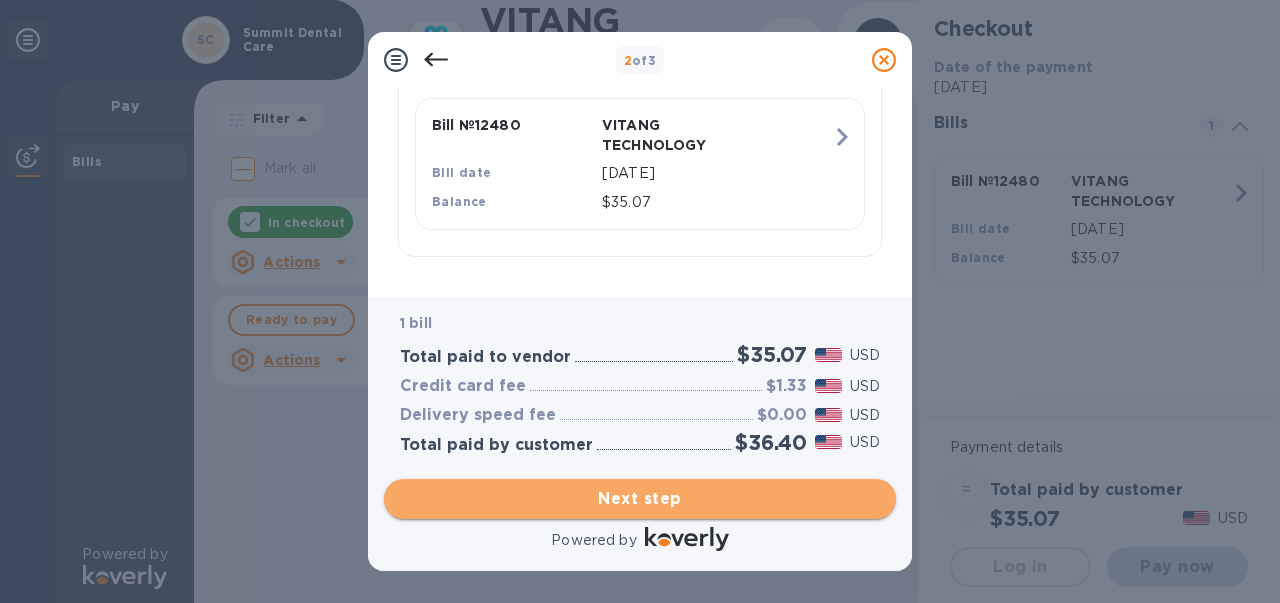 click on "Next step" at bounding box center [640, 499] 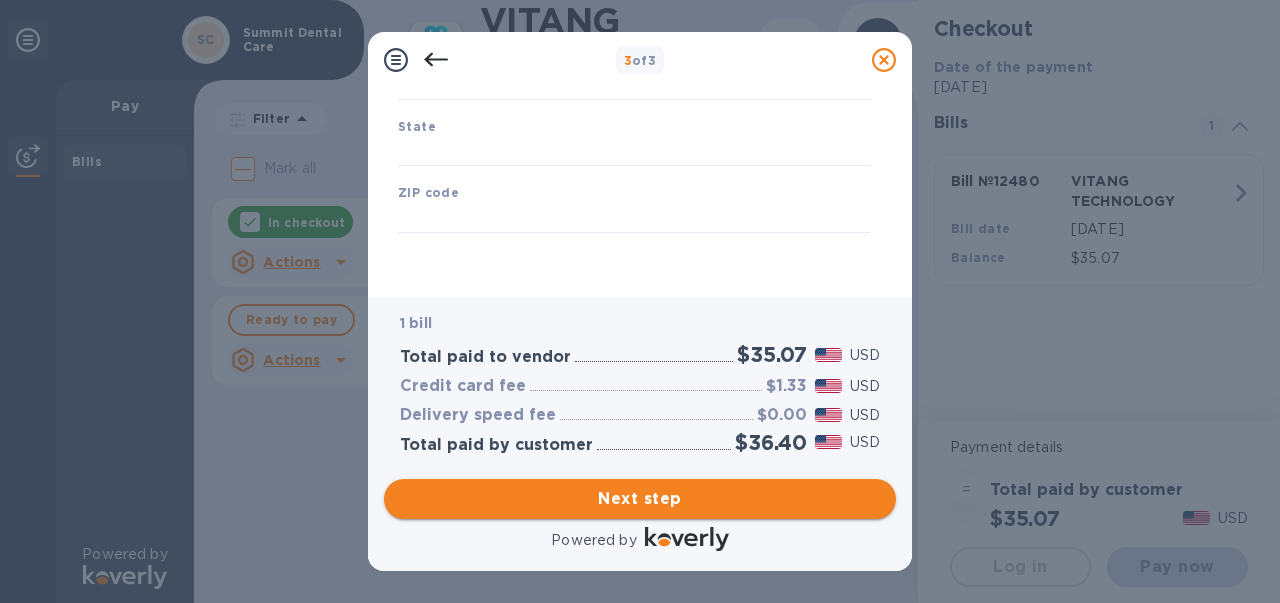 scroll, scrollTop: 375, scrollLeft: 0, axis: vertical 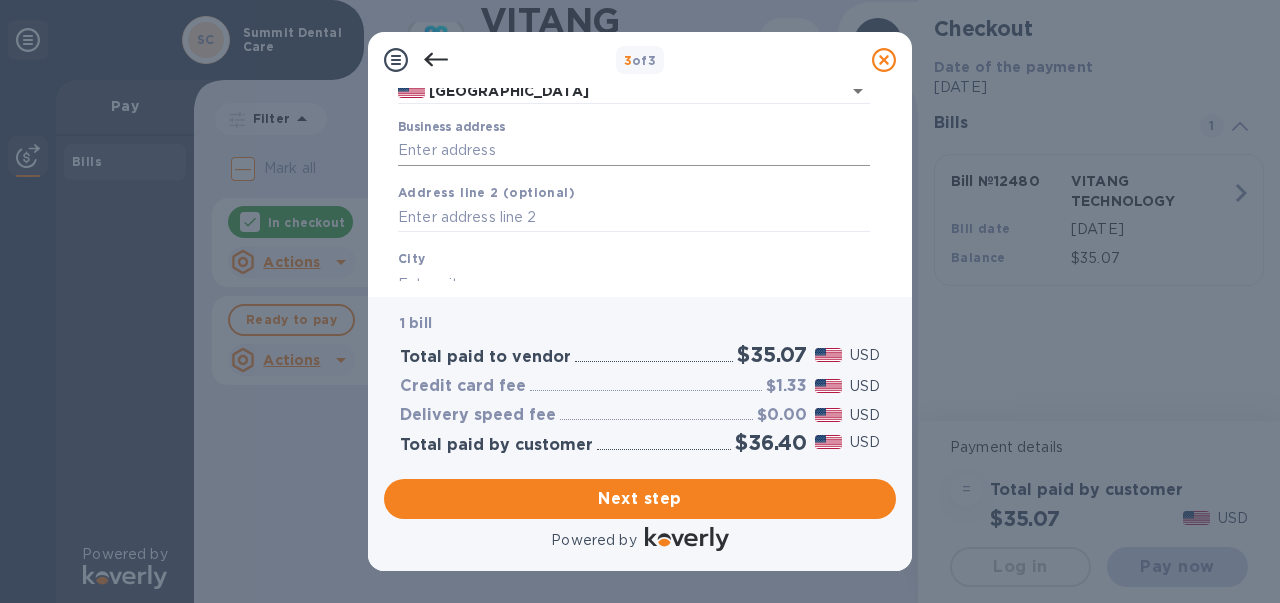 click on "Business address" at bounding box center (634, 151) 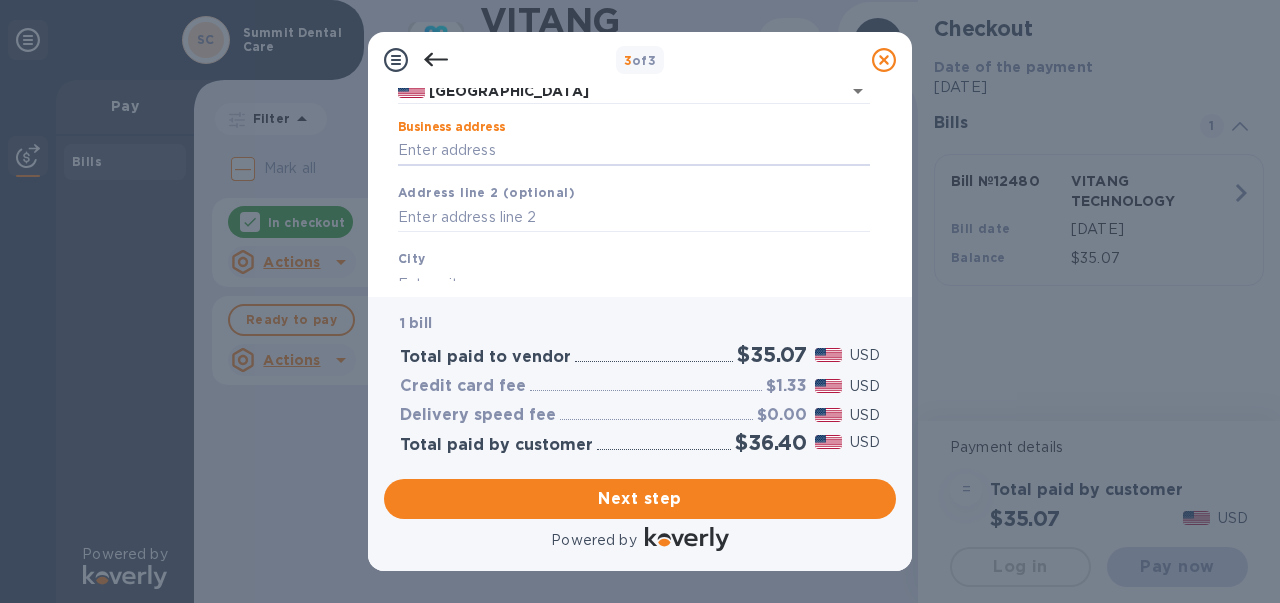 type on "36 Woodcliffe Road" 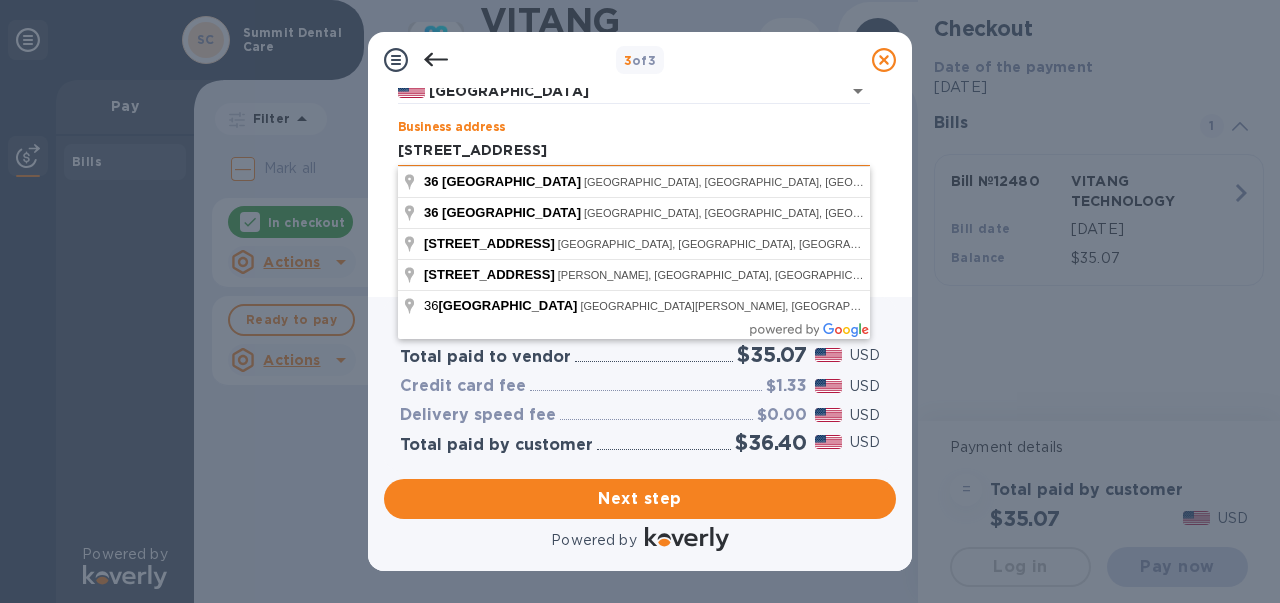 click on "36 Woodcliffe Road" at bounding box center (634, 151) 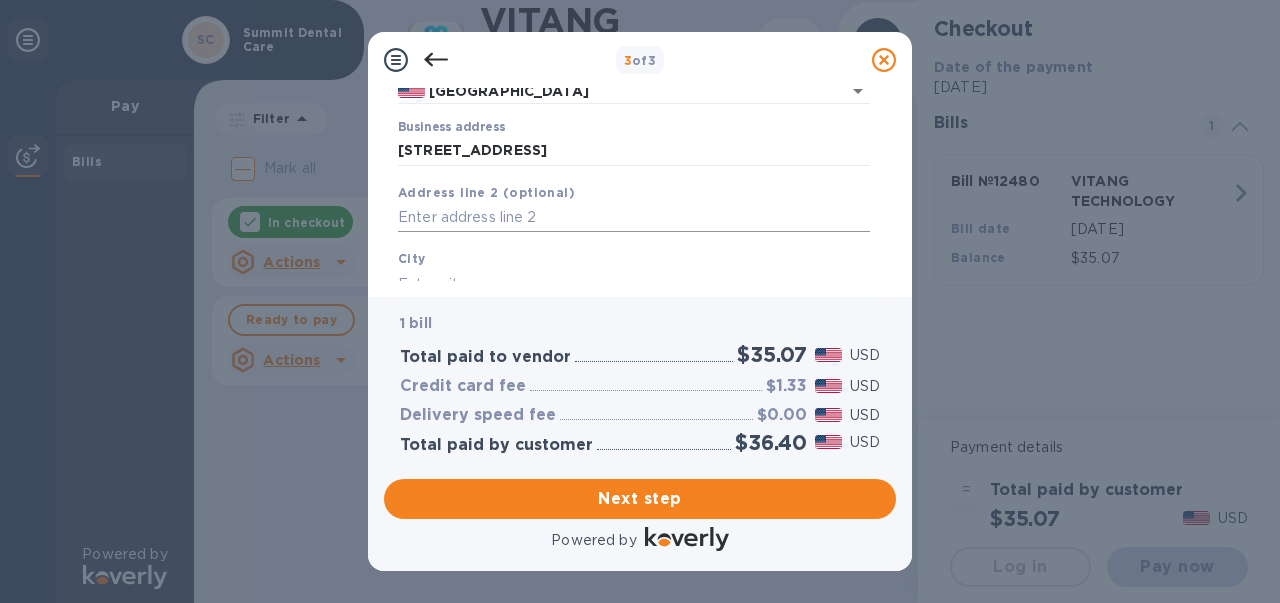 scroll, scrollTop: 258, scrollLeft: 0, axis: vertical 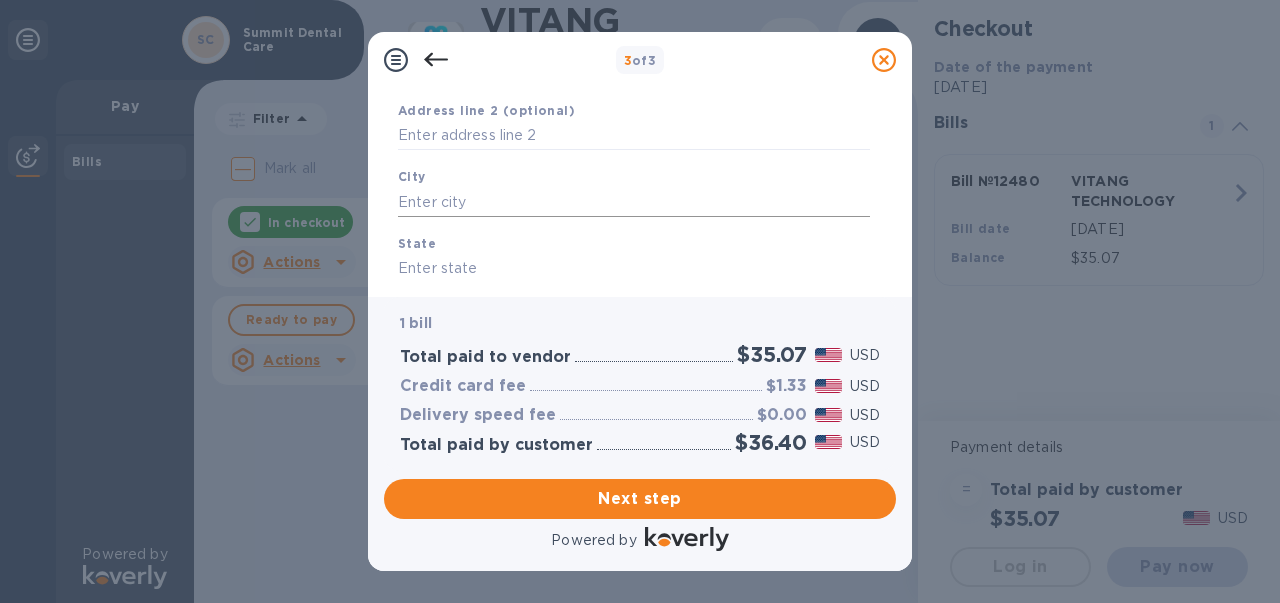 click at bounding box center [634, 202] 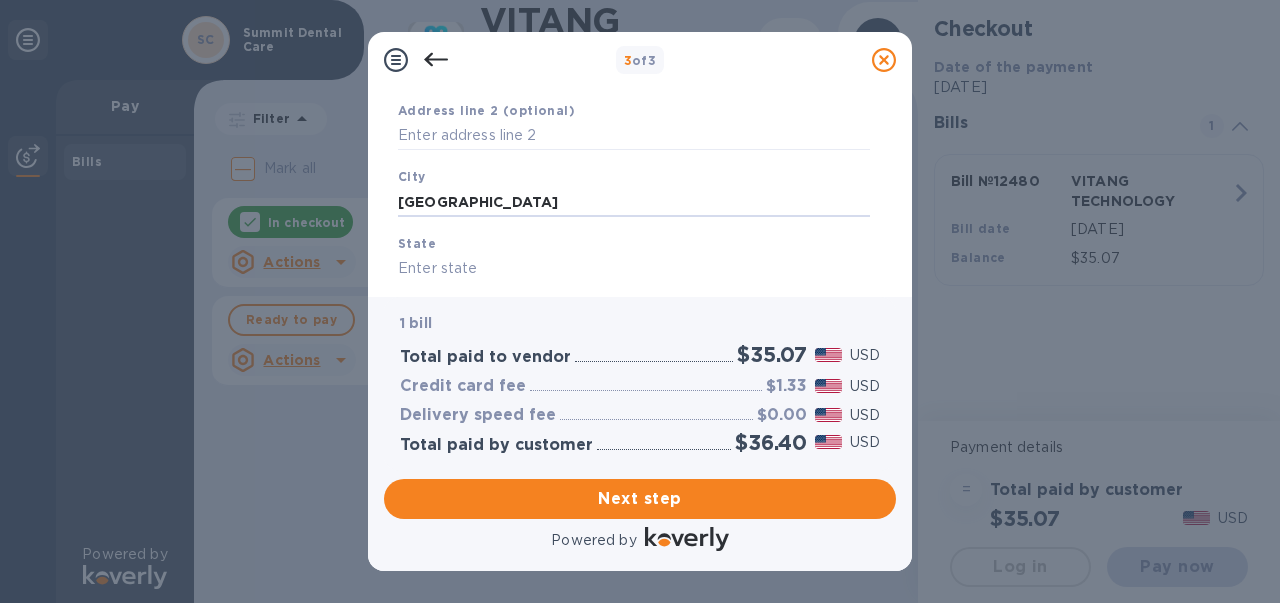 type on "Lexington" 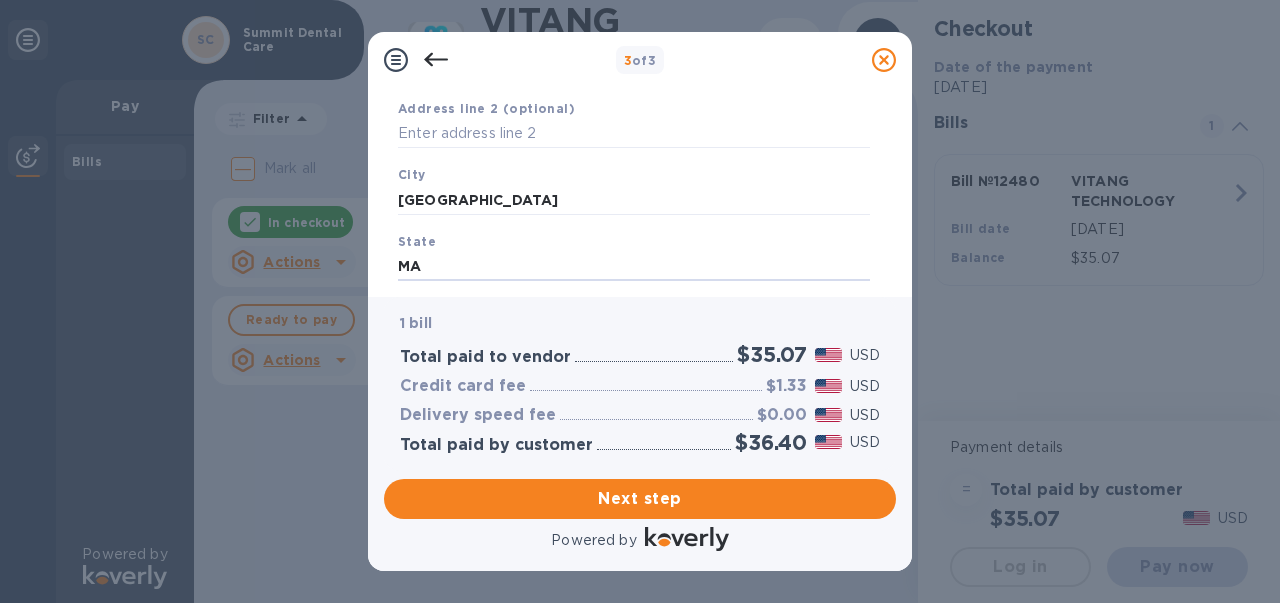 type on "MA" 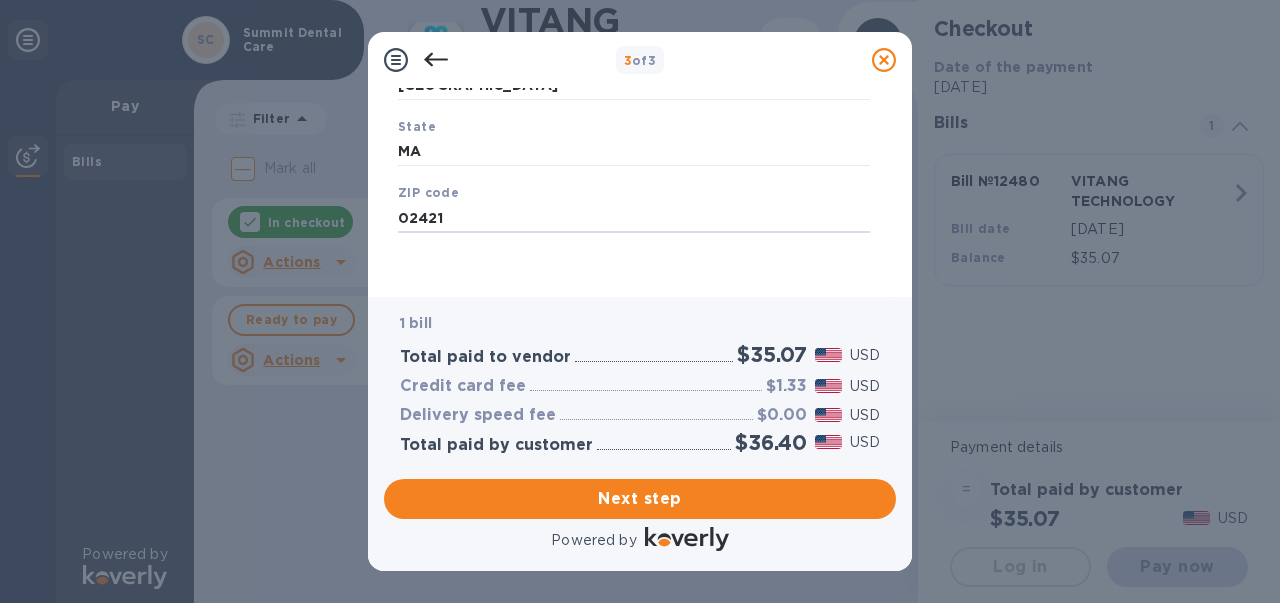 type on "02421" 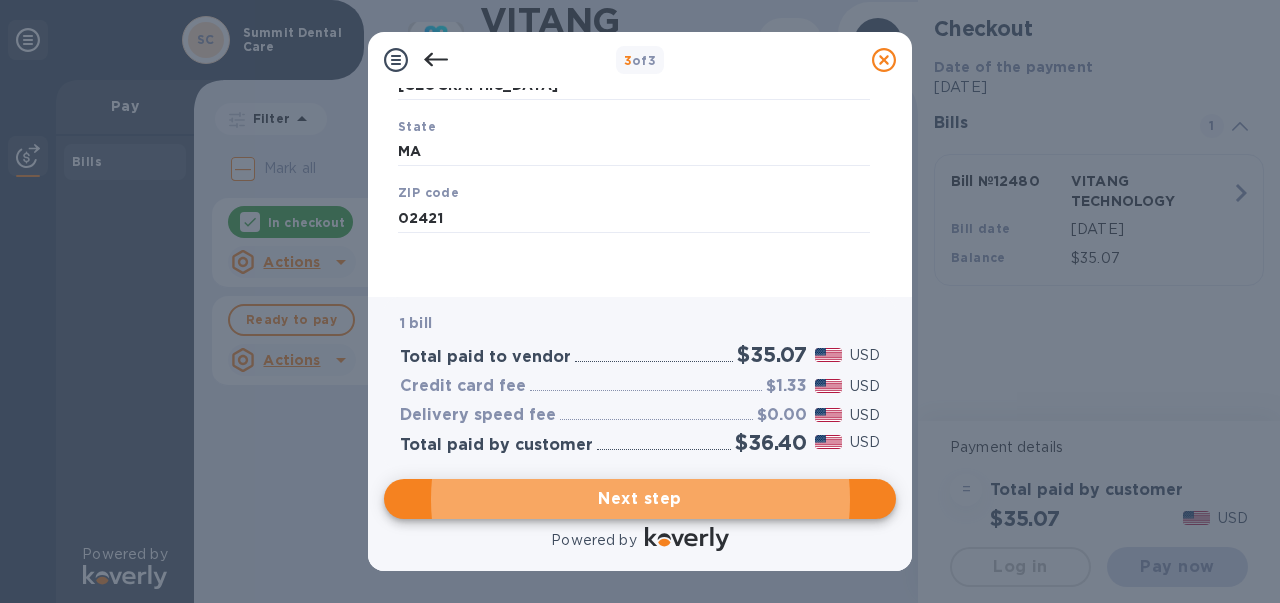 type 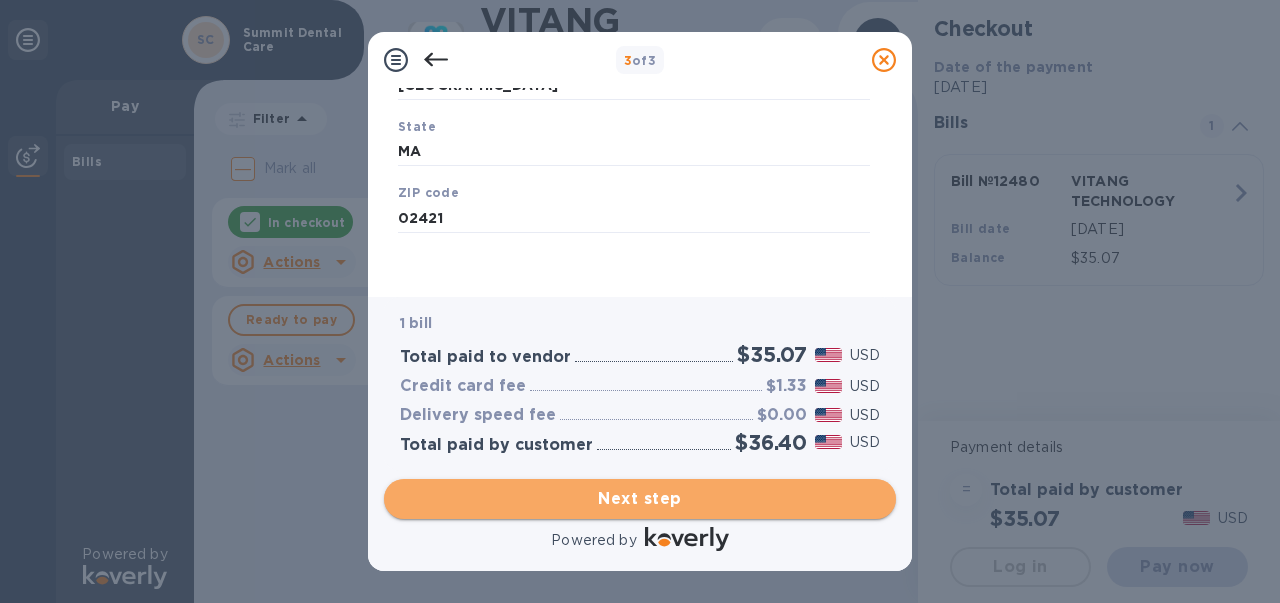 click on "Next step" at bounding box center [640, 499] 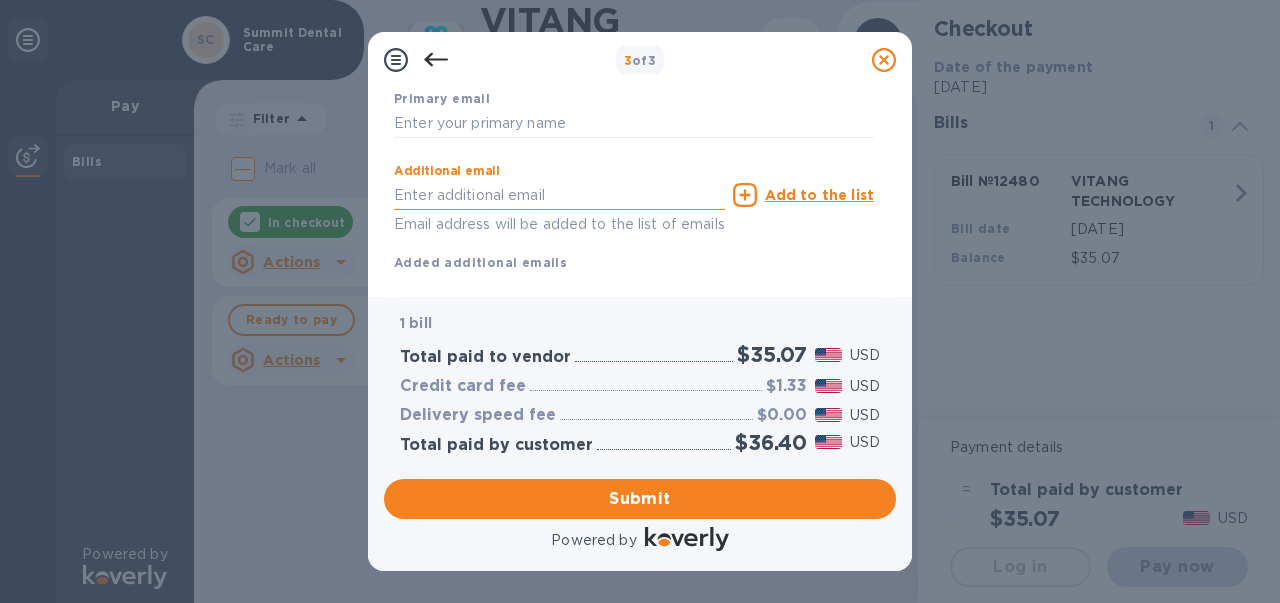 click at bounding box center (559, 195) 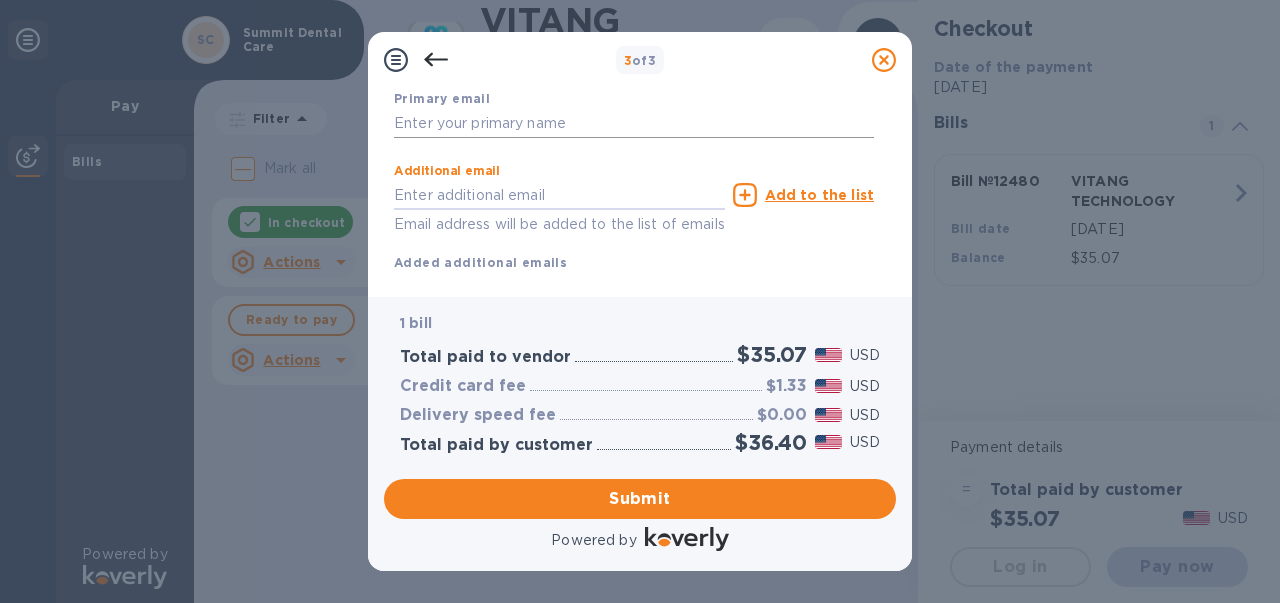 click at bounding box center (634, 124) 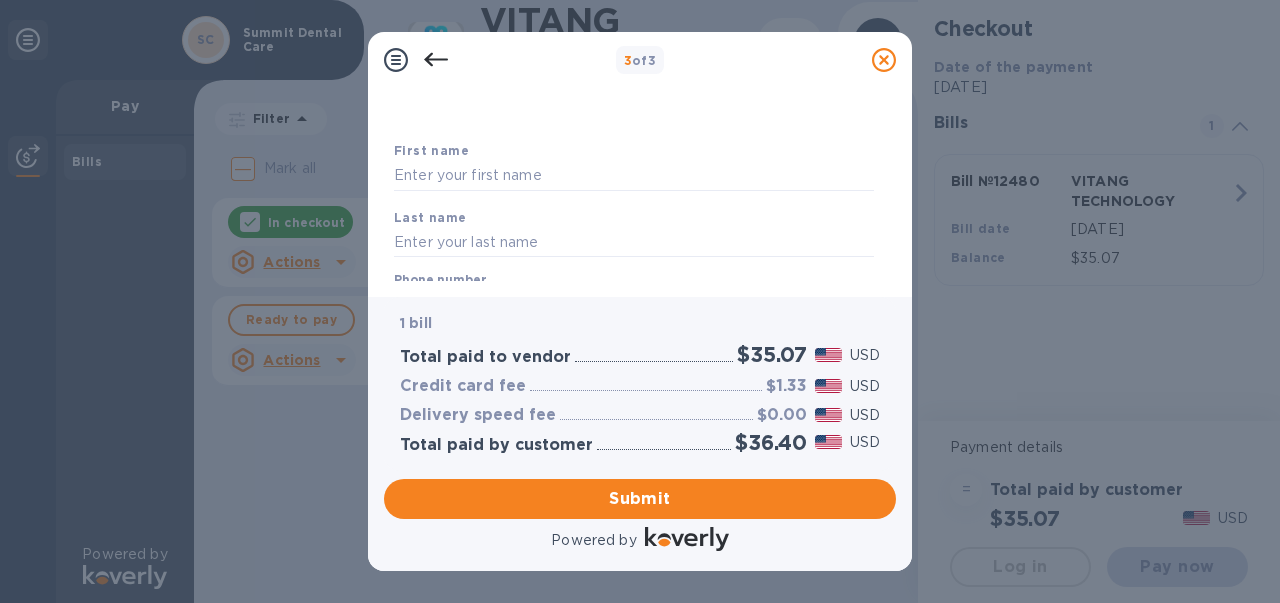 scroll, scrollTop: 95, scrollLeft: 0, axis: vertical 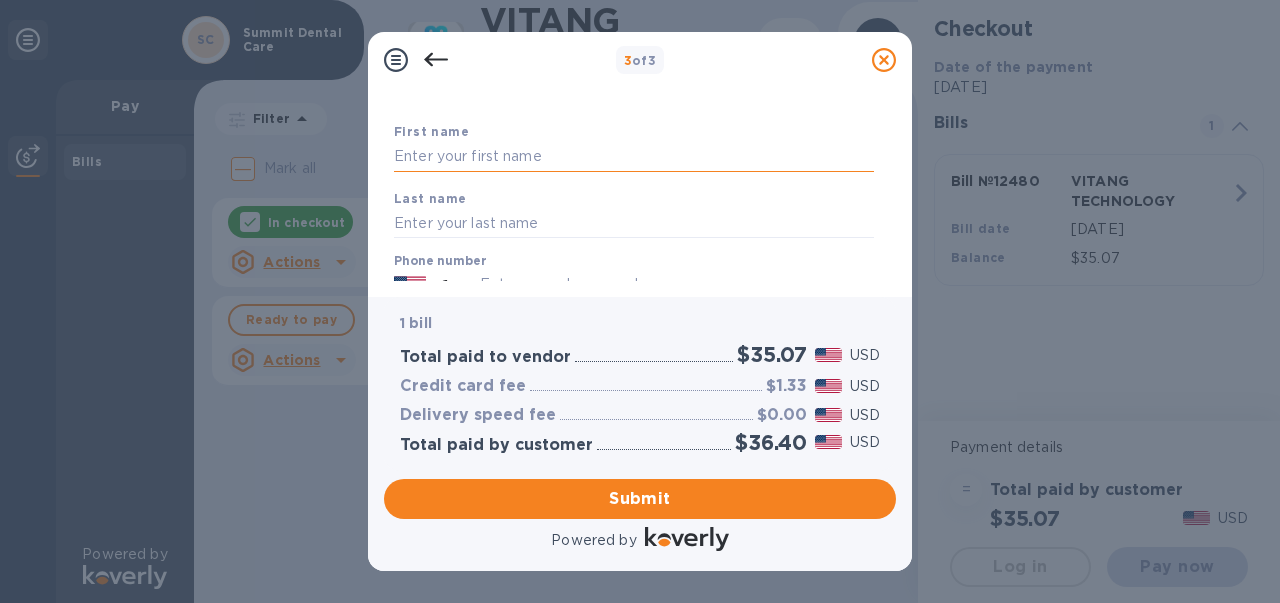 click at bounding box center (634, 157) 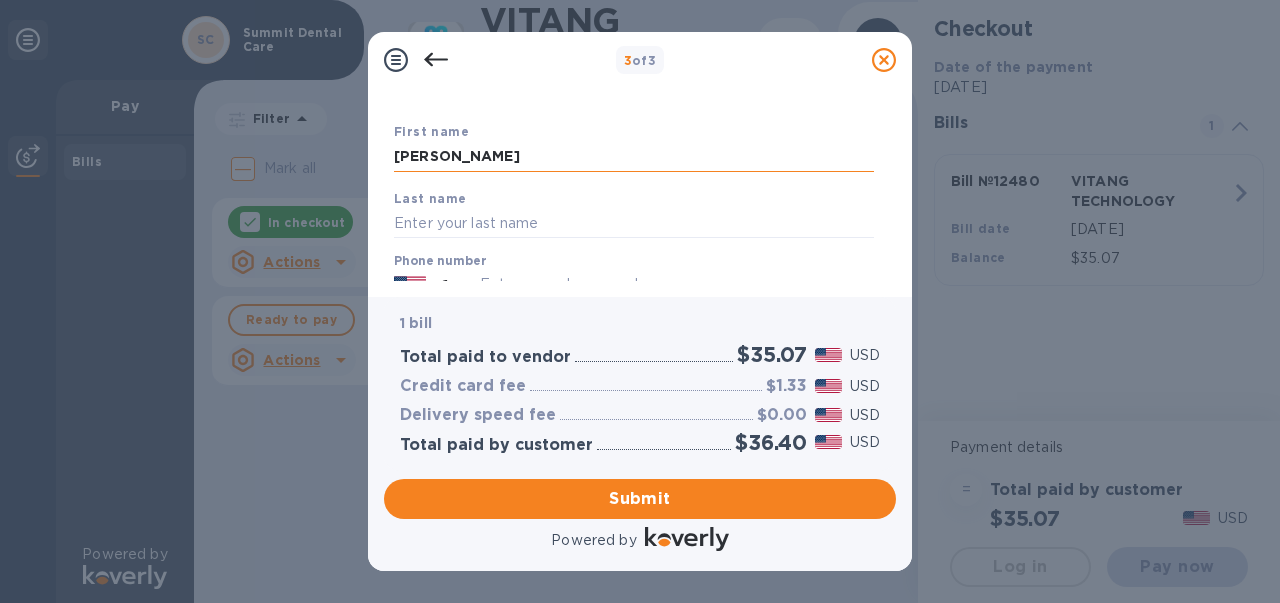 type on "Kai" 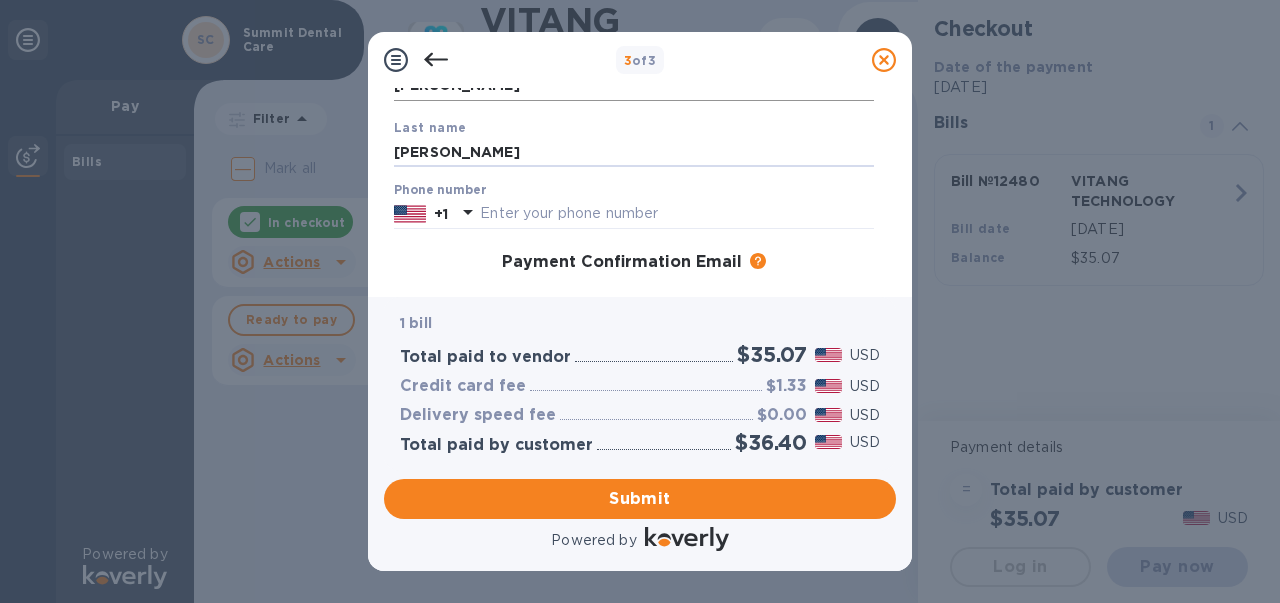 scroll, scrollTop: 181, scrollLeft: 0, axis: vertical 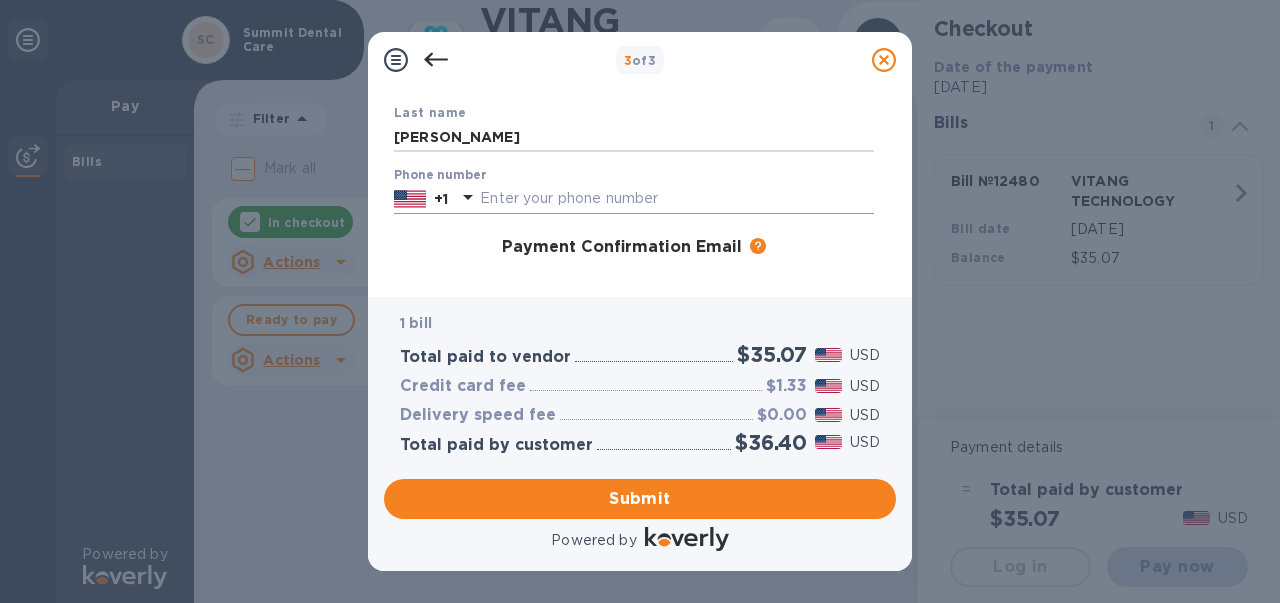 type on "Gao" 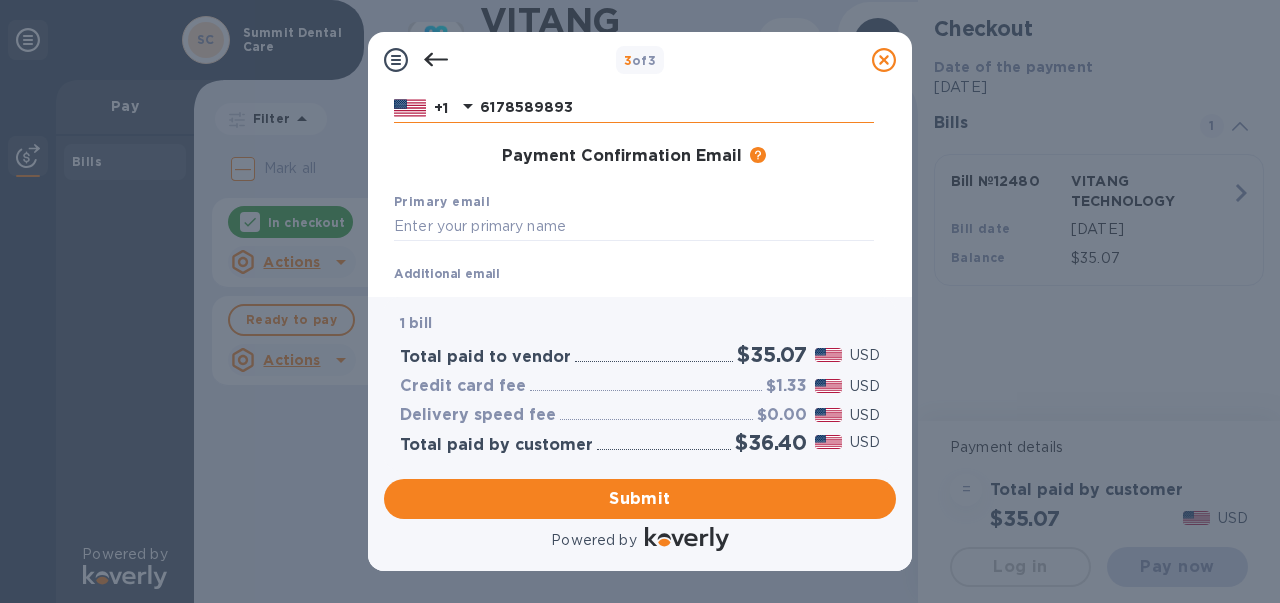 scroll, scrollTop: 280, scrollLeft: 0, axis: vertical 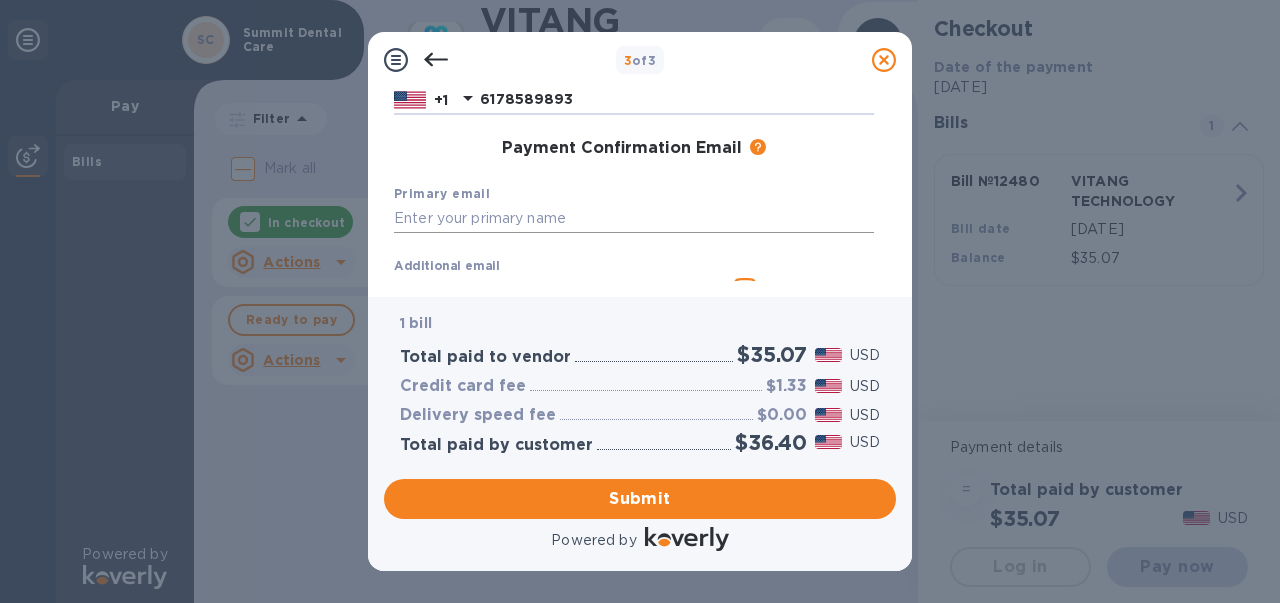 type on "6178589893" 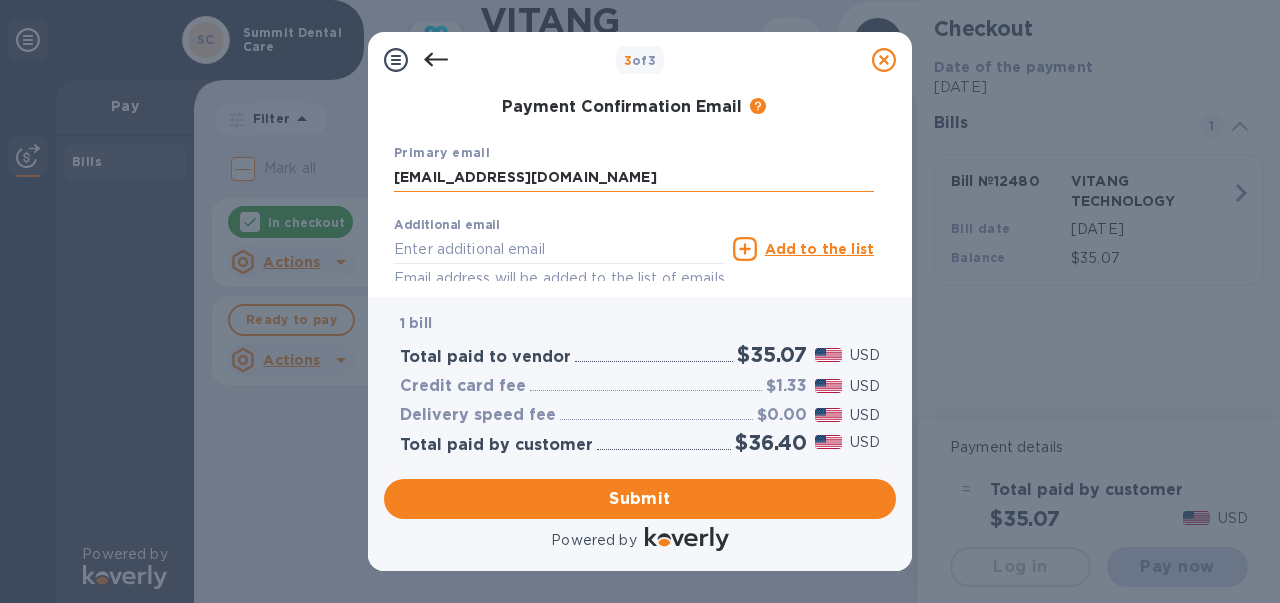 scroll, scrollTop: 322, scrollLeft: 0, axis: vertical 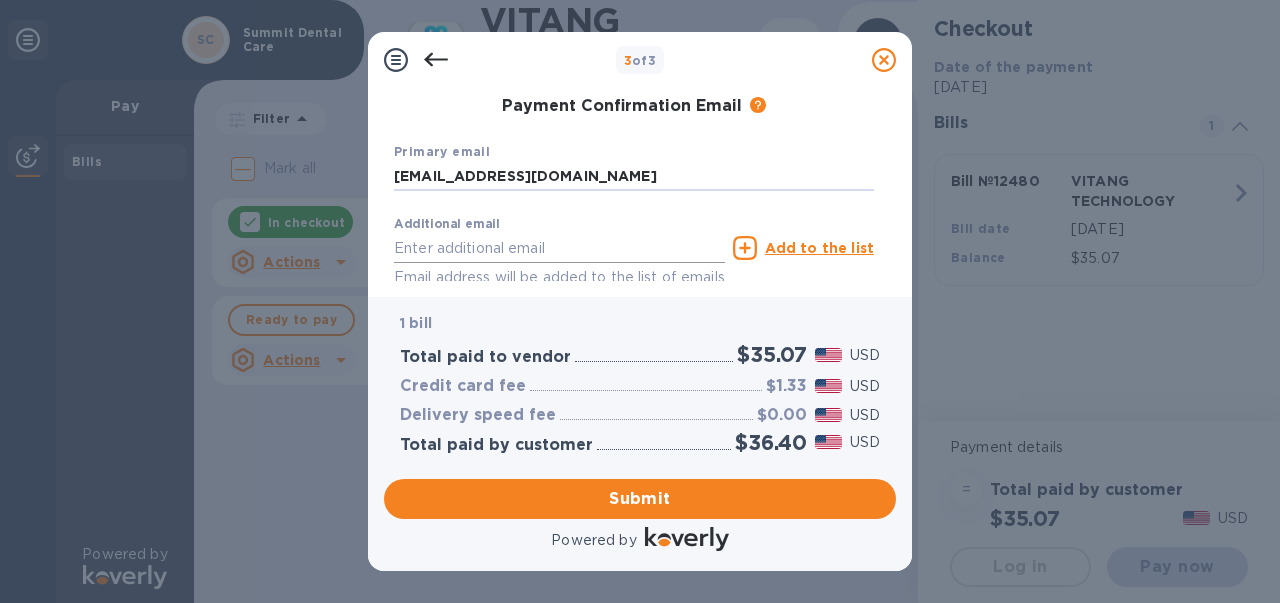 type on "kqkgaox@gmail.com" 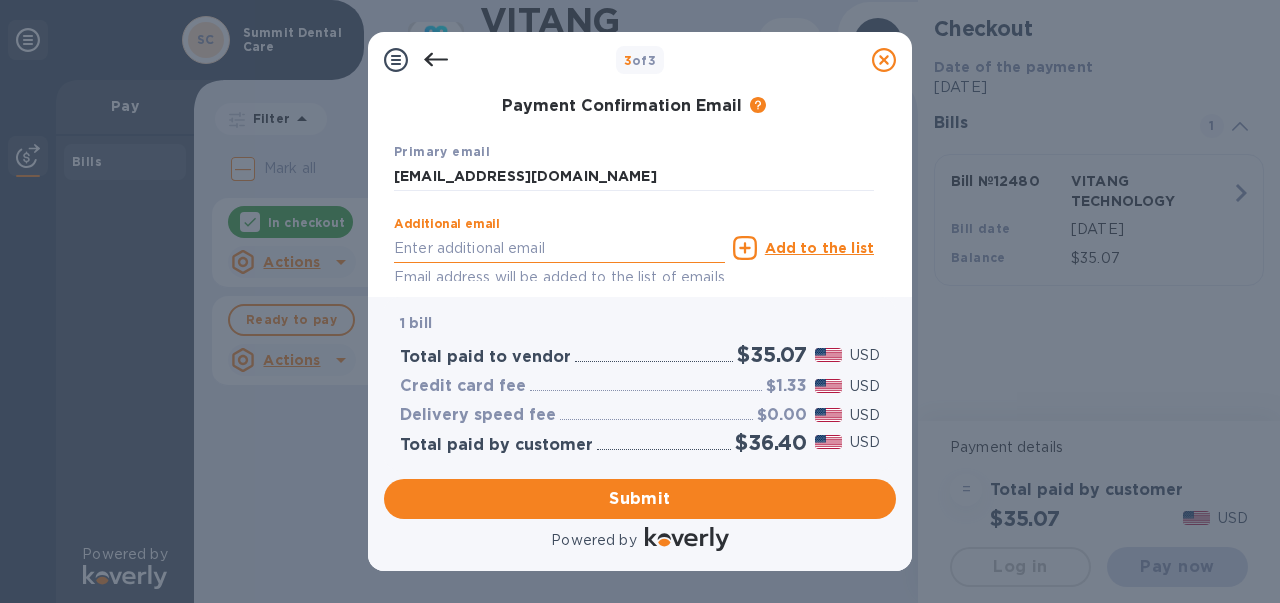 click at bounding box center (559, 248) 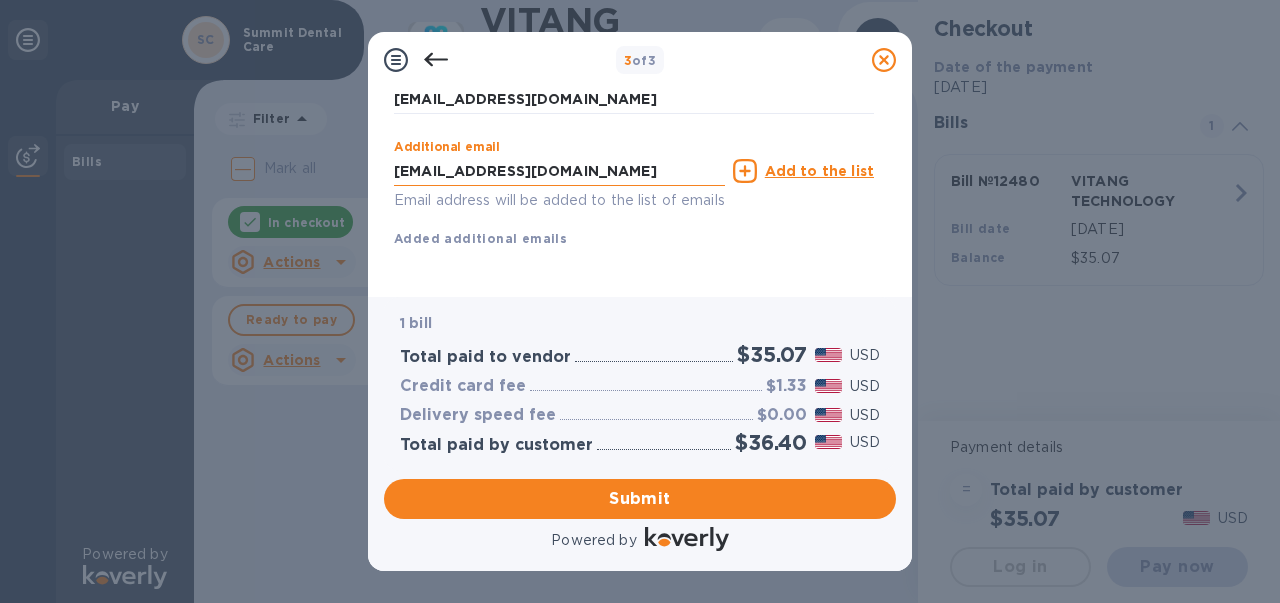 scroll, scrollTop: 422, scrollLeft: 0, axis: vertical 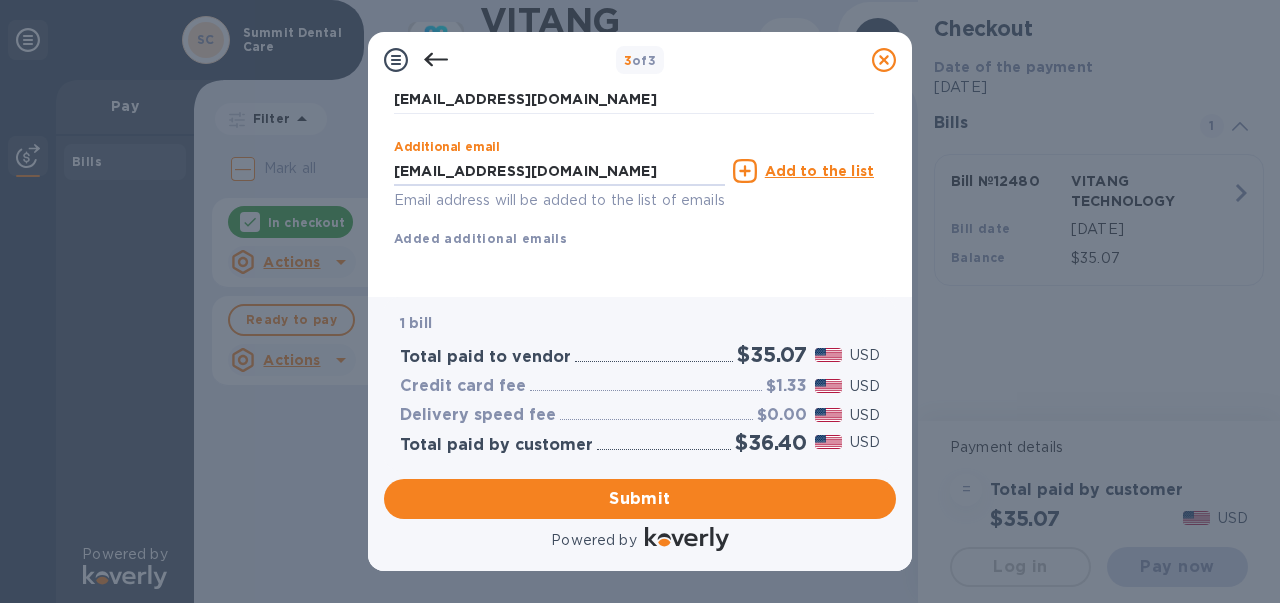 type on "kqkgaox@yahoo.com" 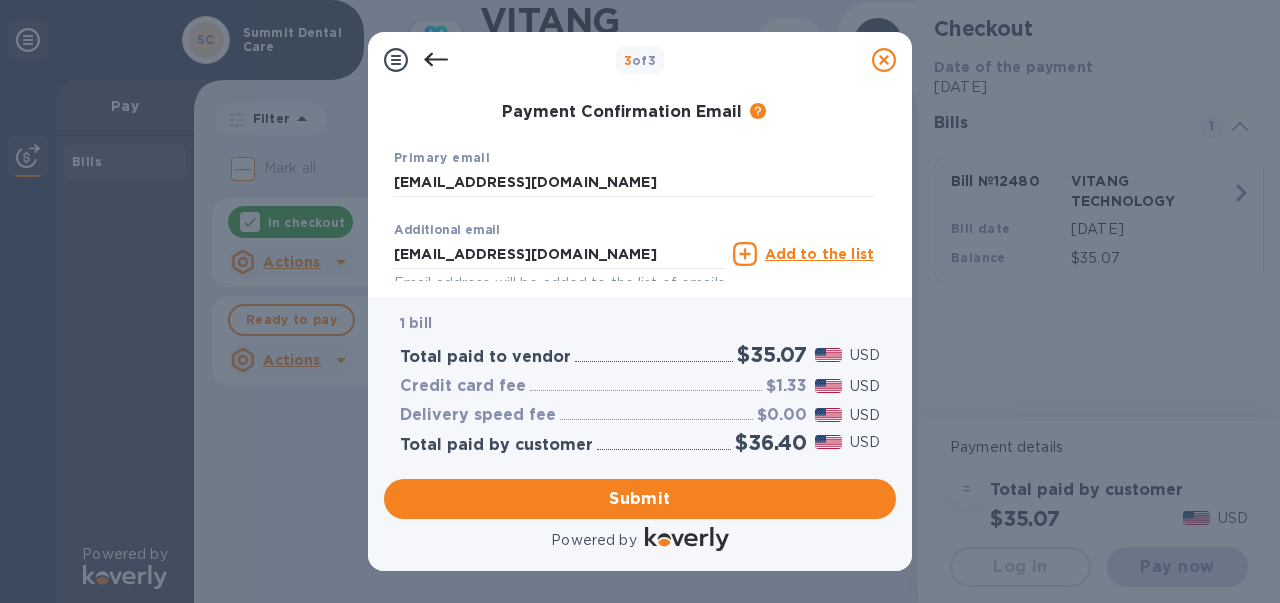scroll, scrollTop: 422, scrollLeft: 0, axis: vertical 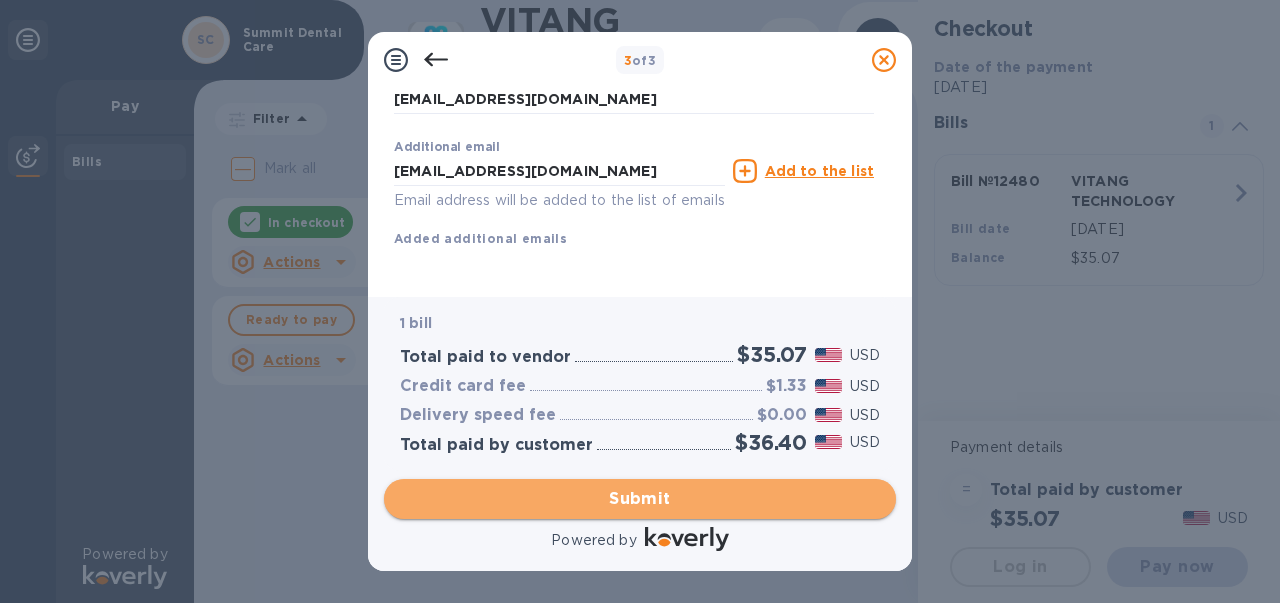 click on "Submit" at bounding box center (640, 499) 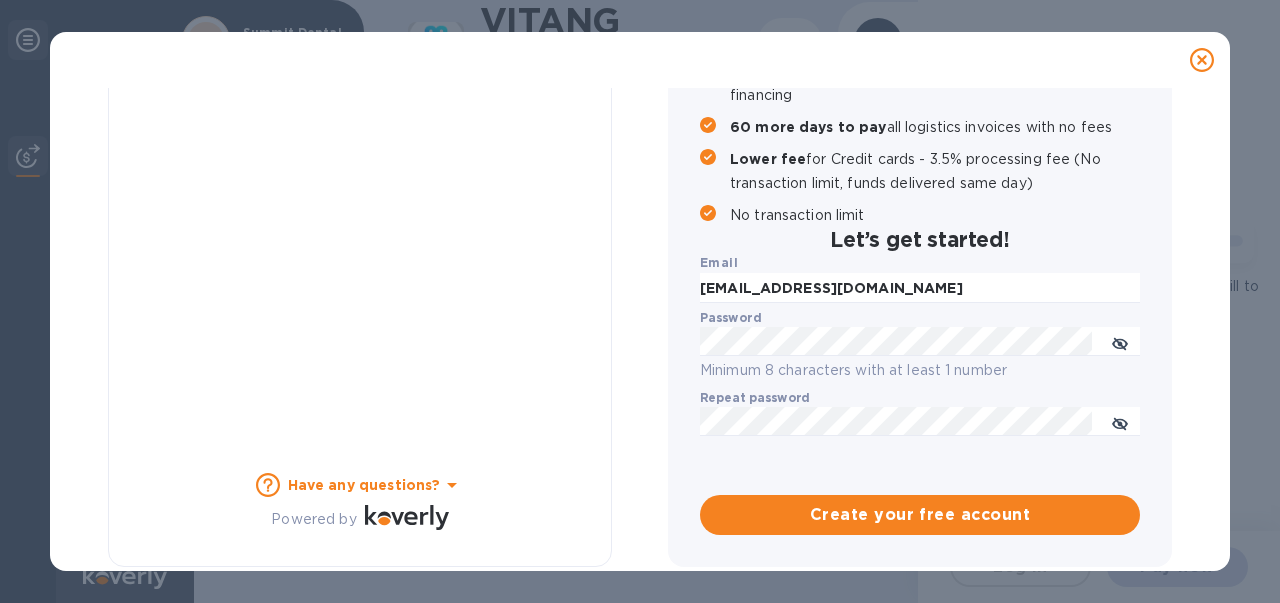 scroll, scrollTop: 317, scrollLeft: 0, axis: vertical 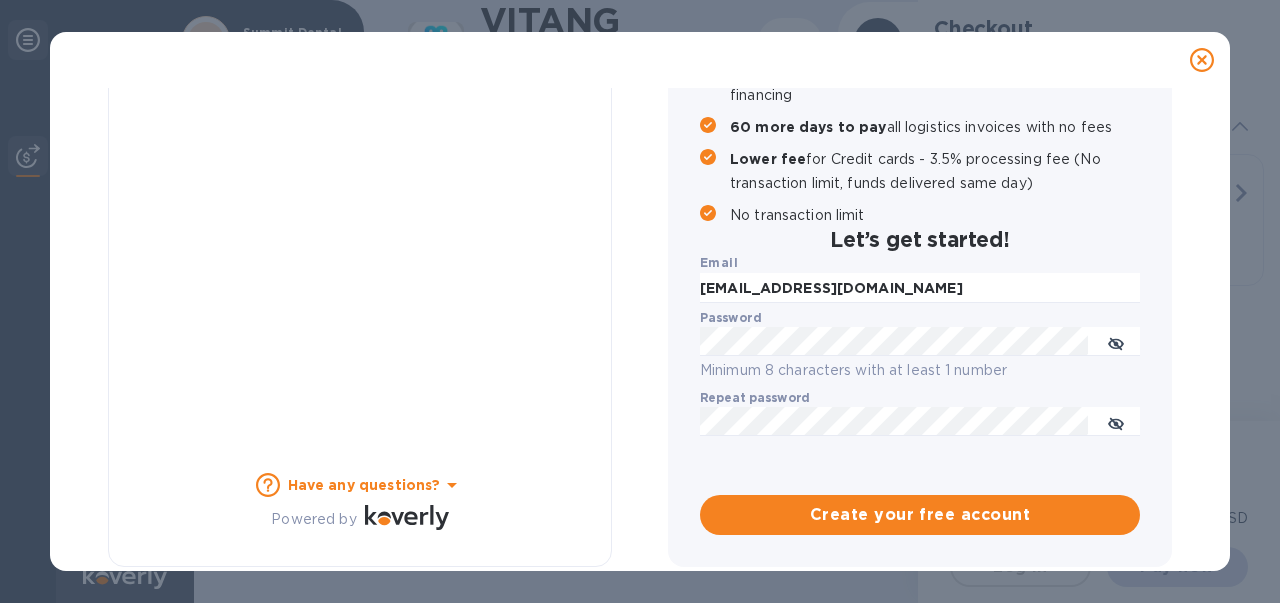checkbox on "true" 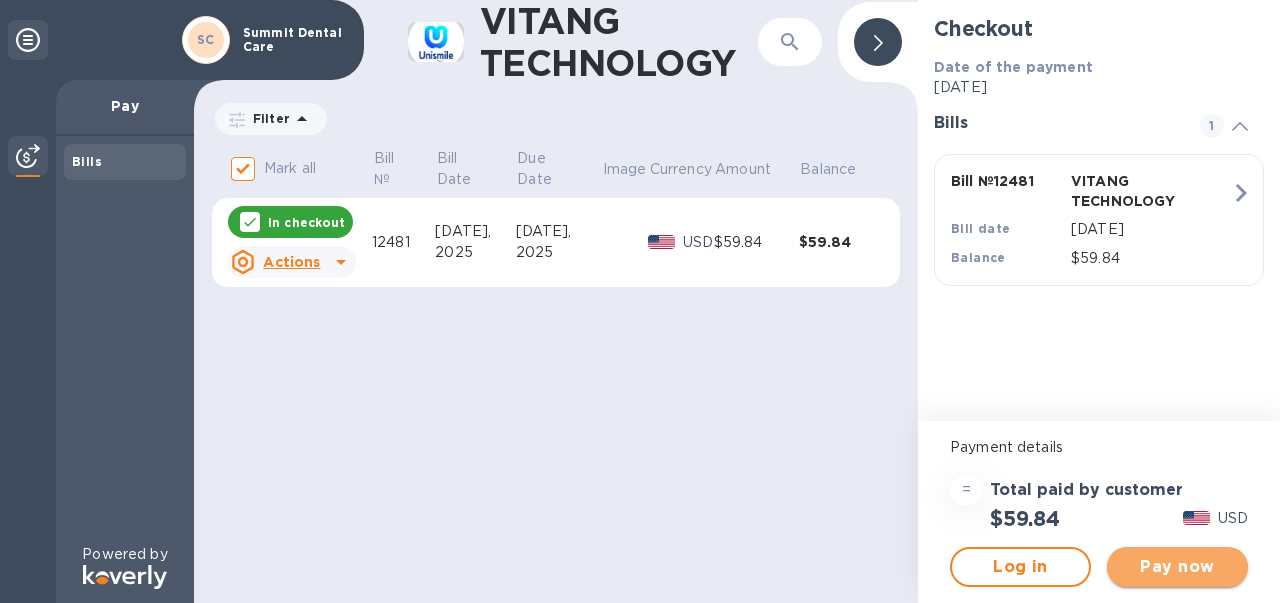 click on "Pay now" at bounding box center [1177, 567] 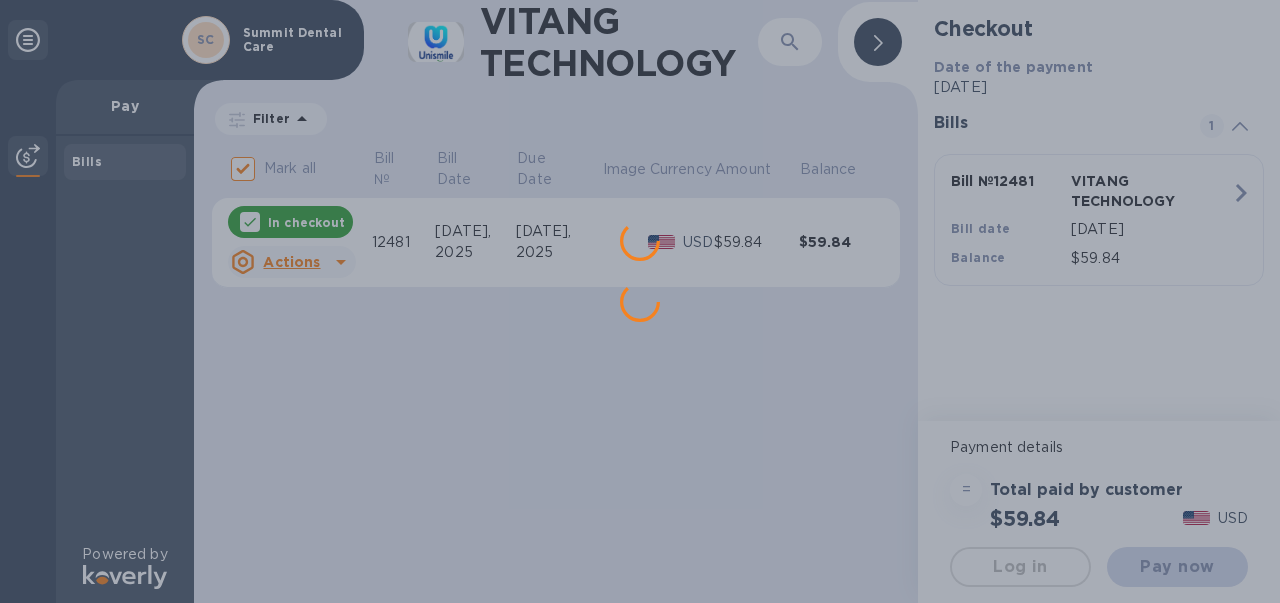 scroll, scrollTop: 0, scrollLeft: 0, axis: both 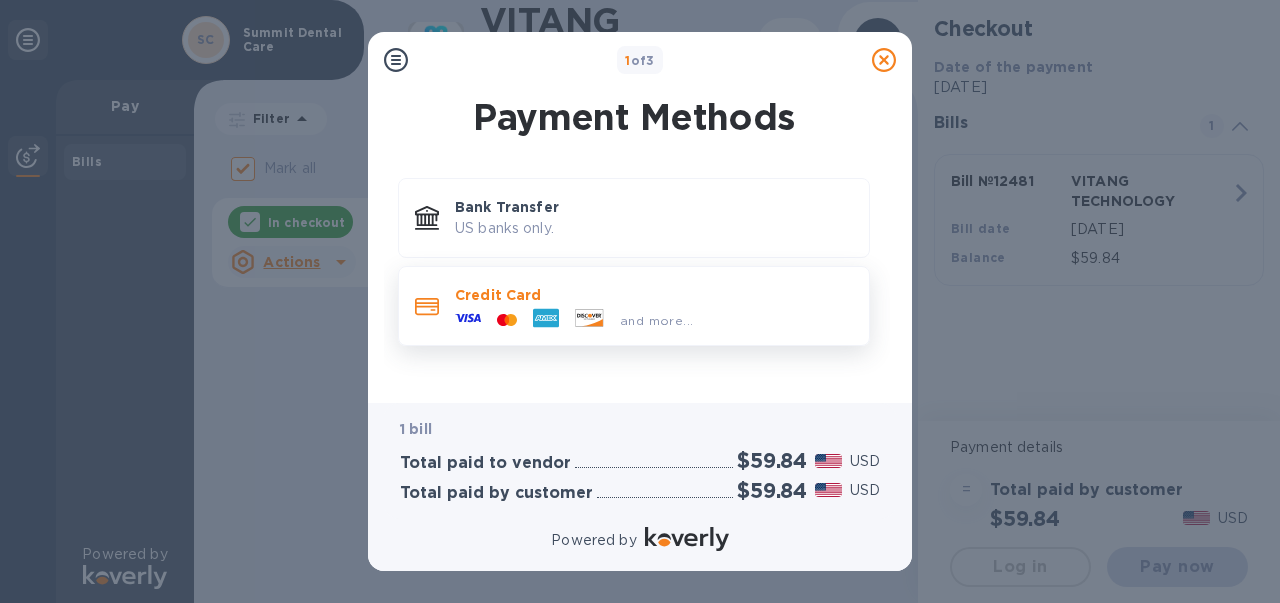 click on "and more..." at bounding box center [574, 320] 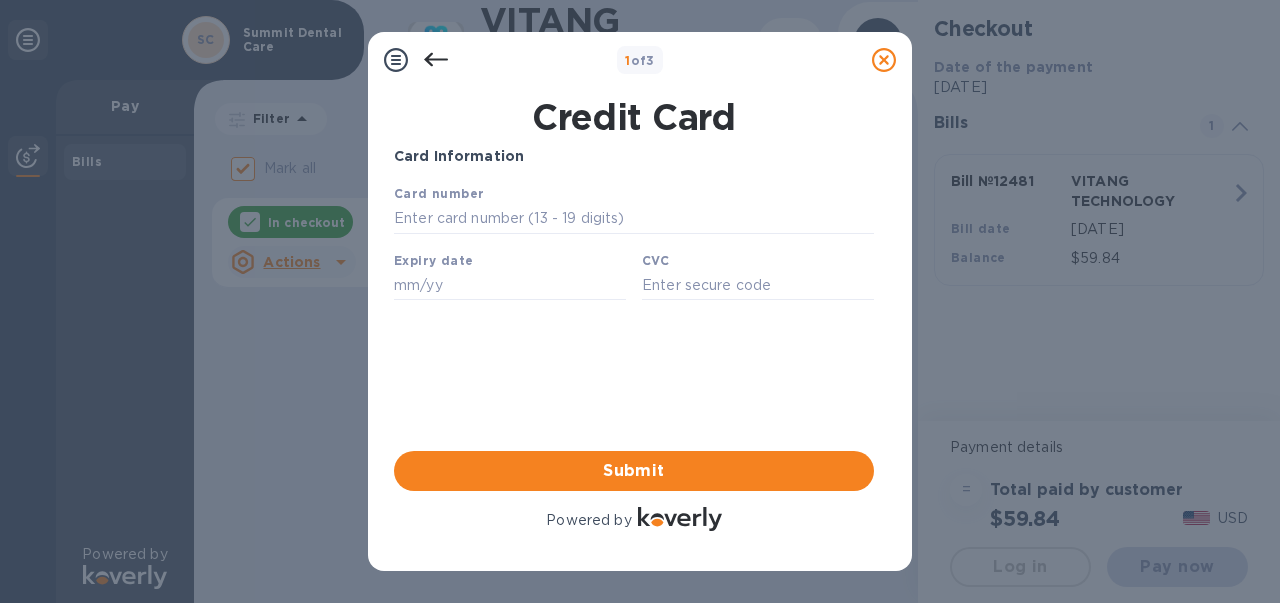 scroll, scrollTop: 0, scrollLeft: 0, axis: both 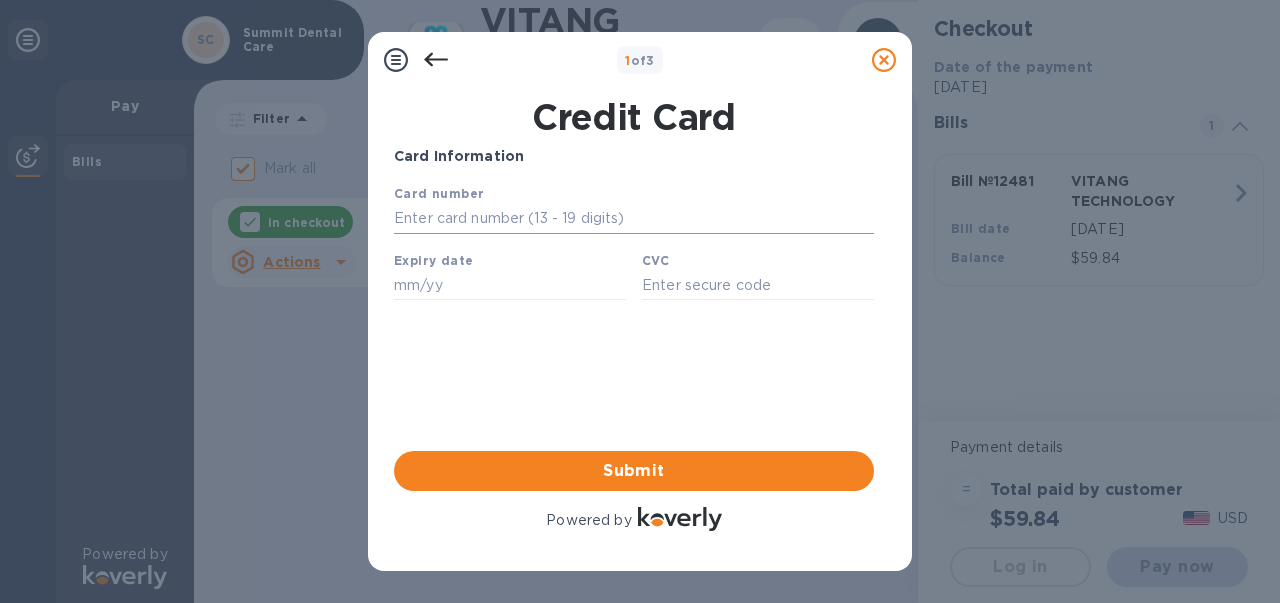 click at bounding box center [634, 219] 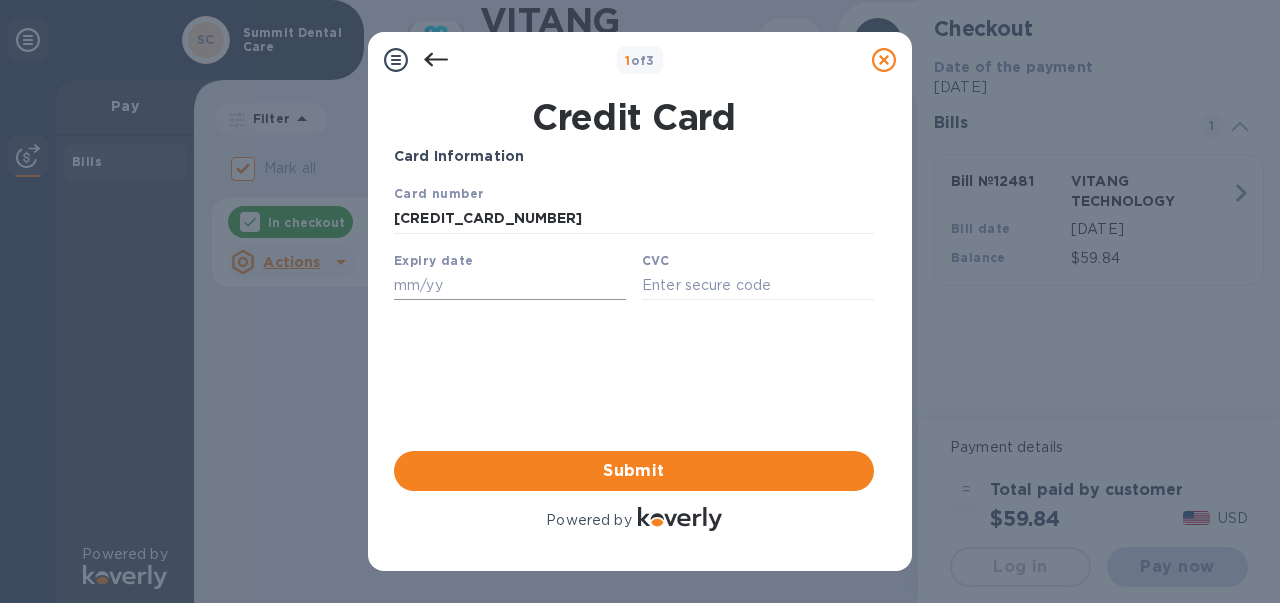 type on "5474 1515 2098 8459" 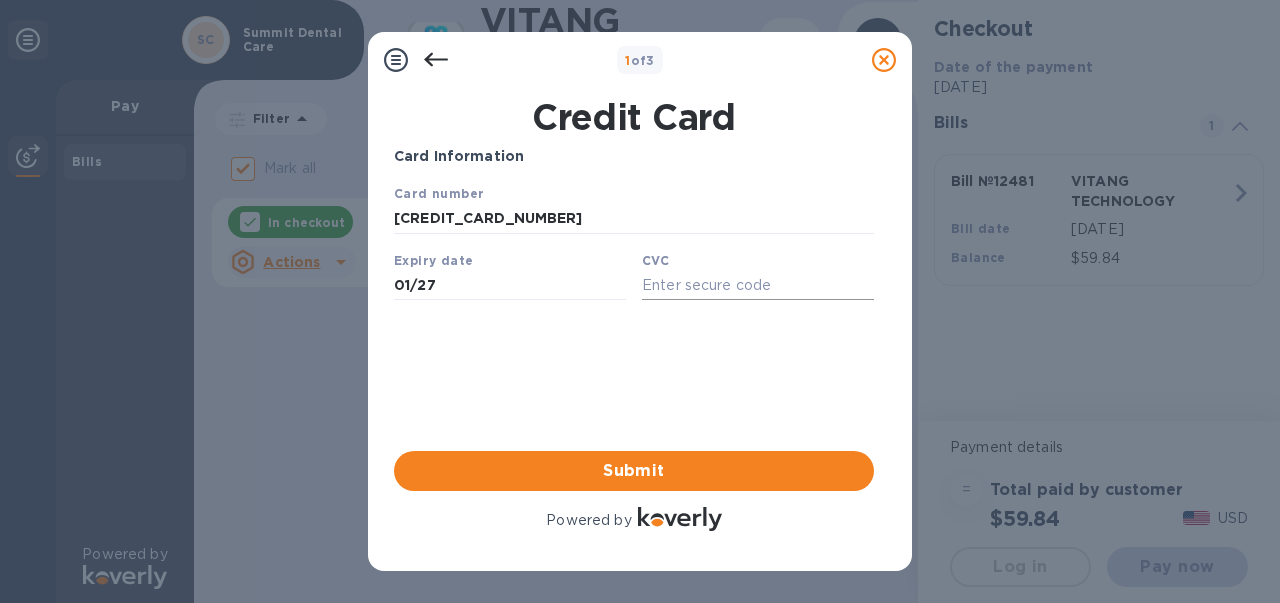 type on "01/27" 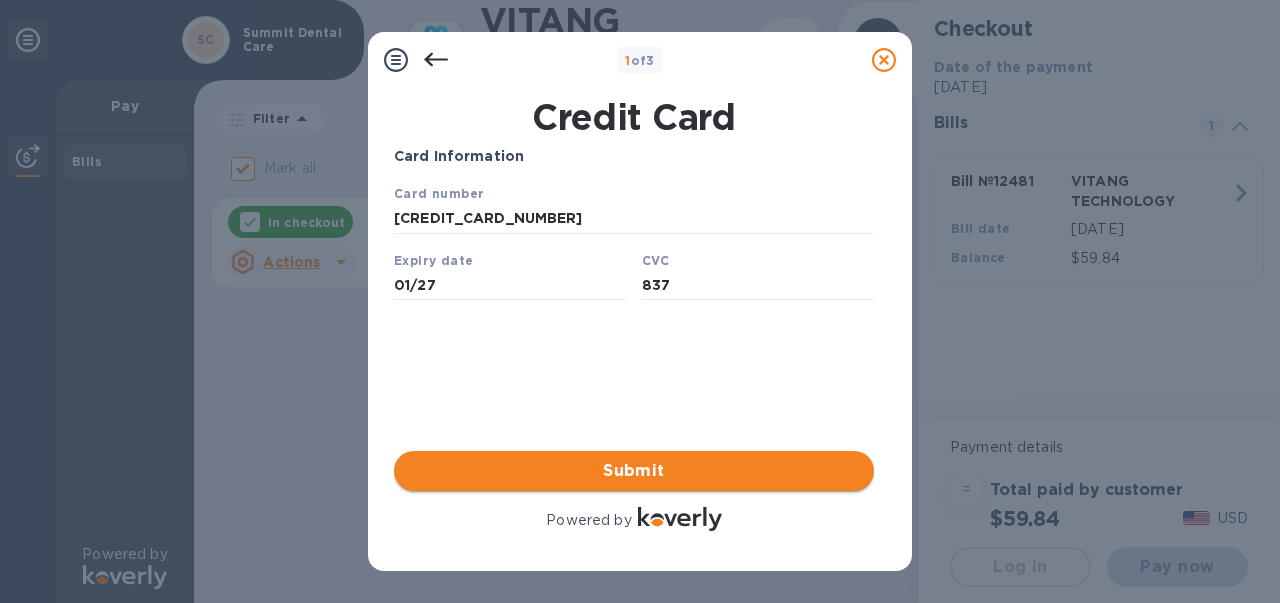 type on "837" 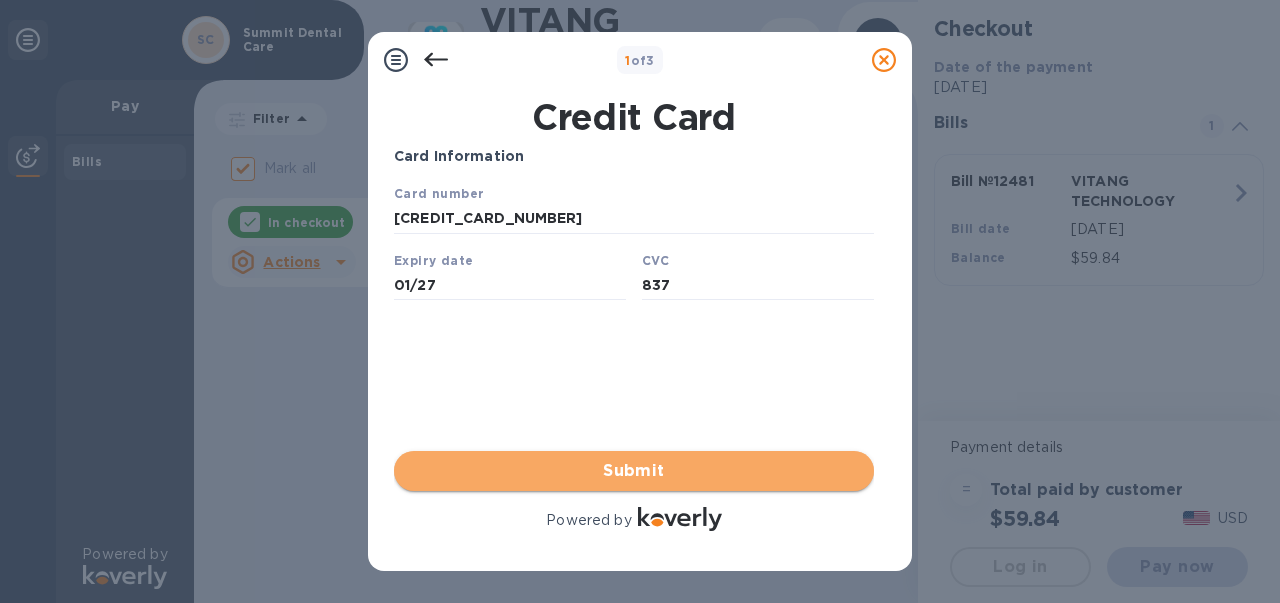 click on "Submit" at bounding box center (634, 471) 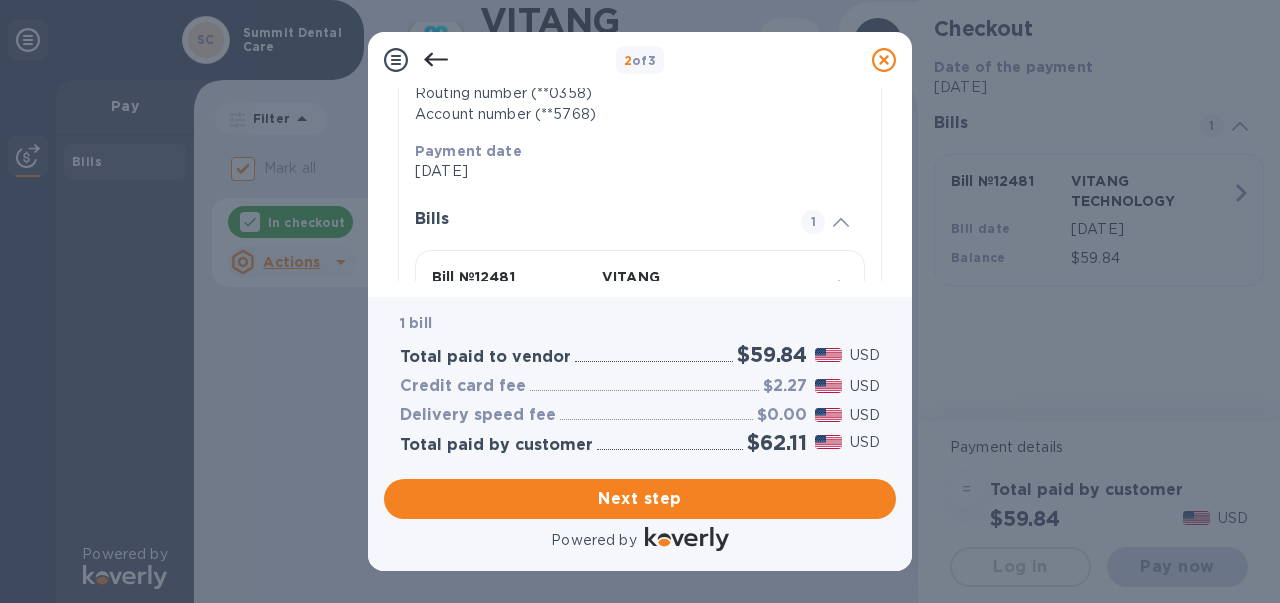 scroll, scrollTop: 346, scrollLeft: 0, axis: vertical 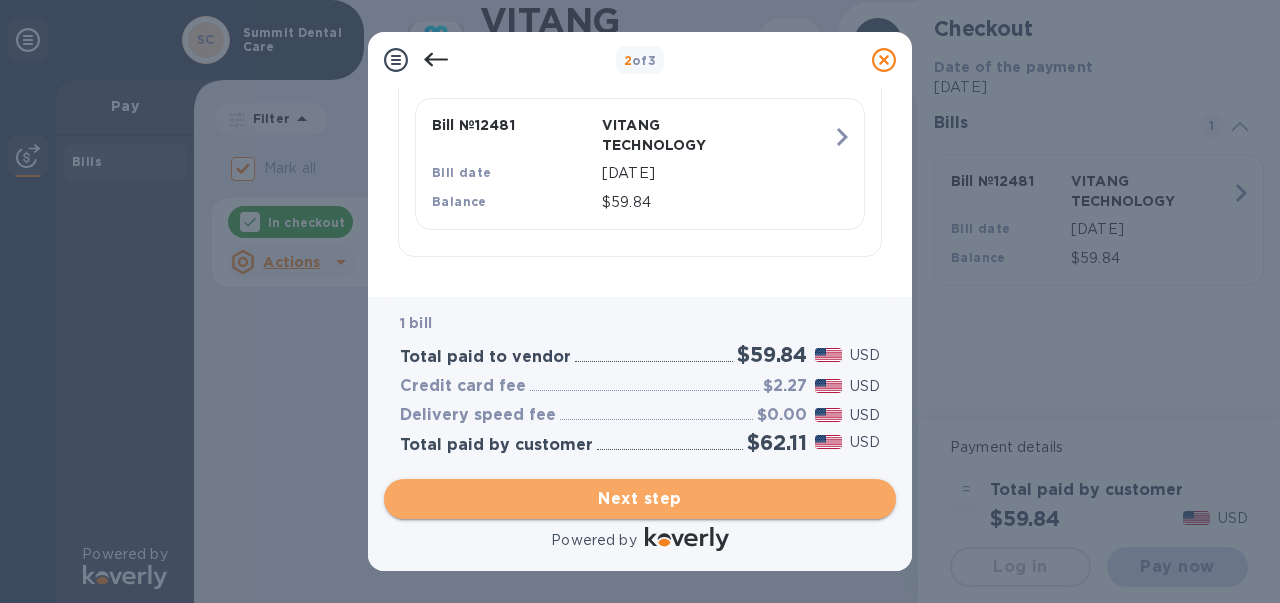 click on "Next step" at bounding box center (640, 499) 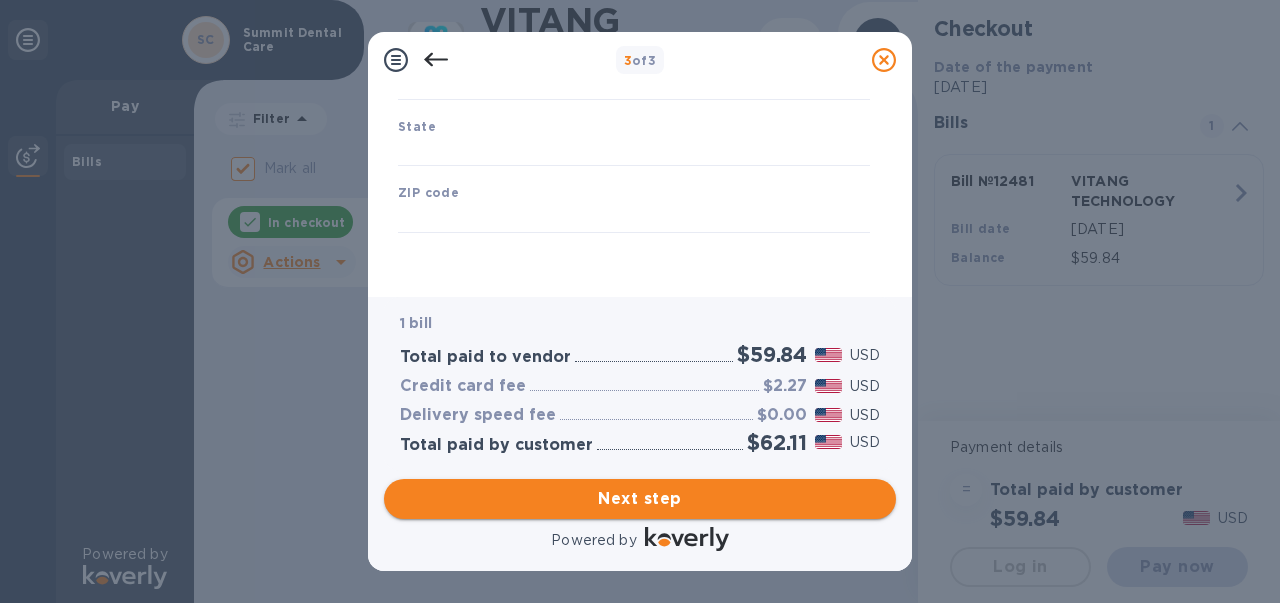 type on "United States" 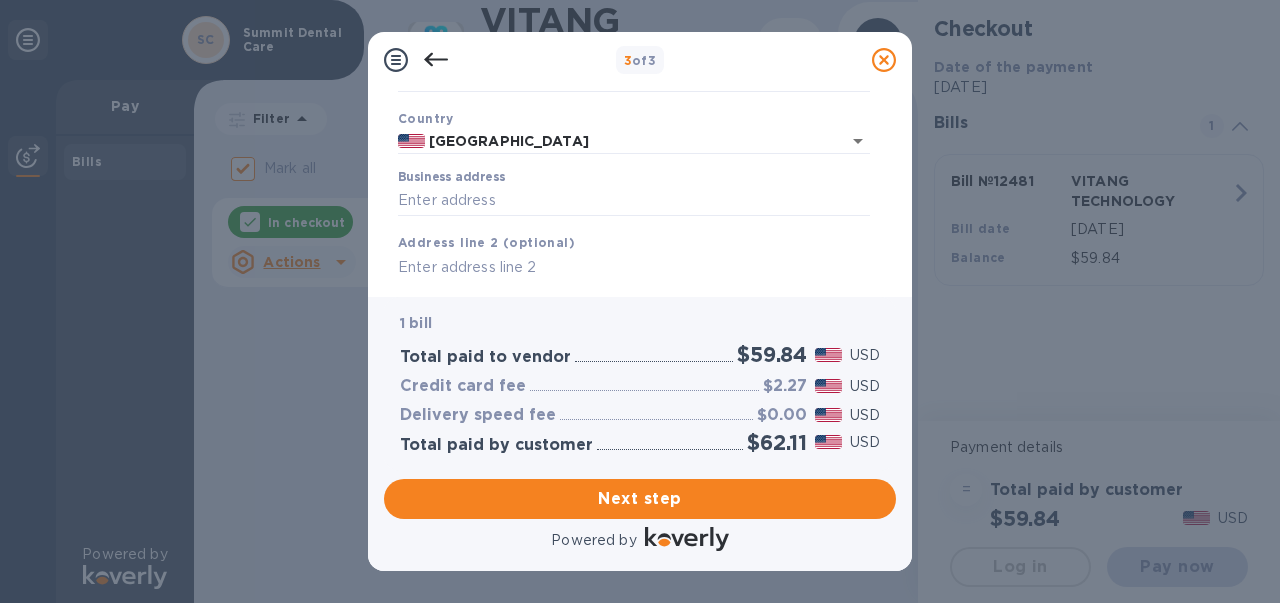 scroll, scrollTop: 135, scrollLeft: 0, axis: vertical 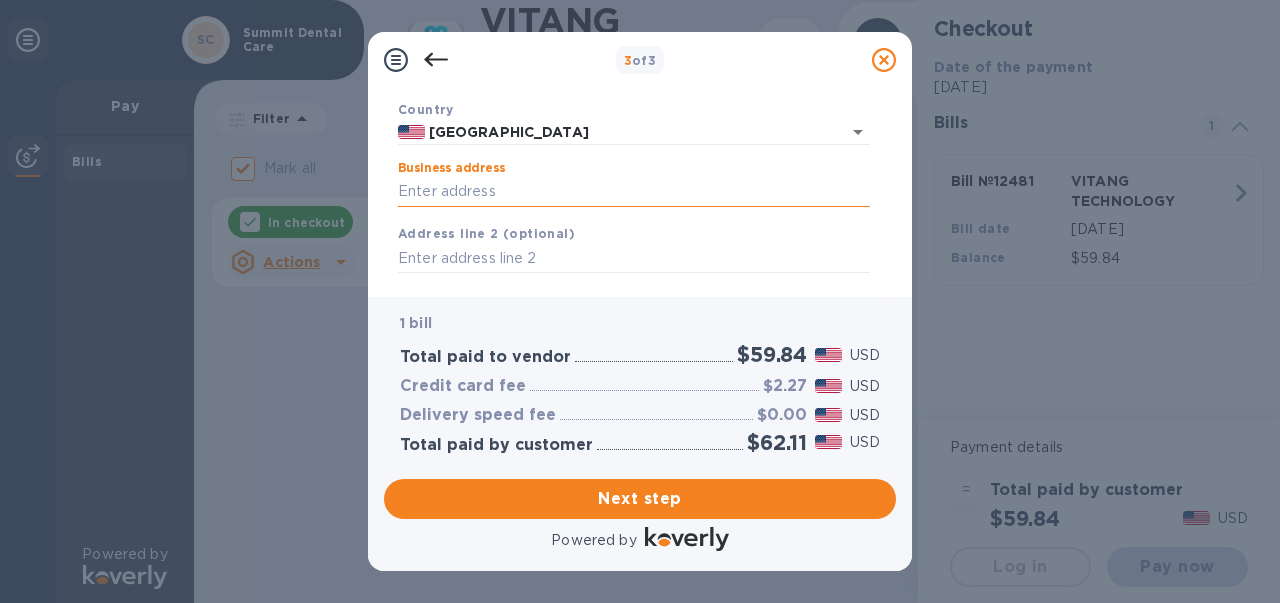 click on "Business address" at bounding box center (634, 192) 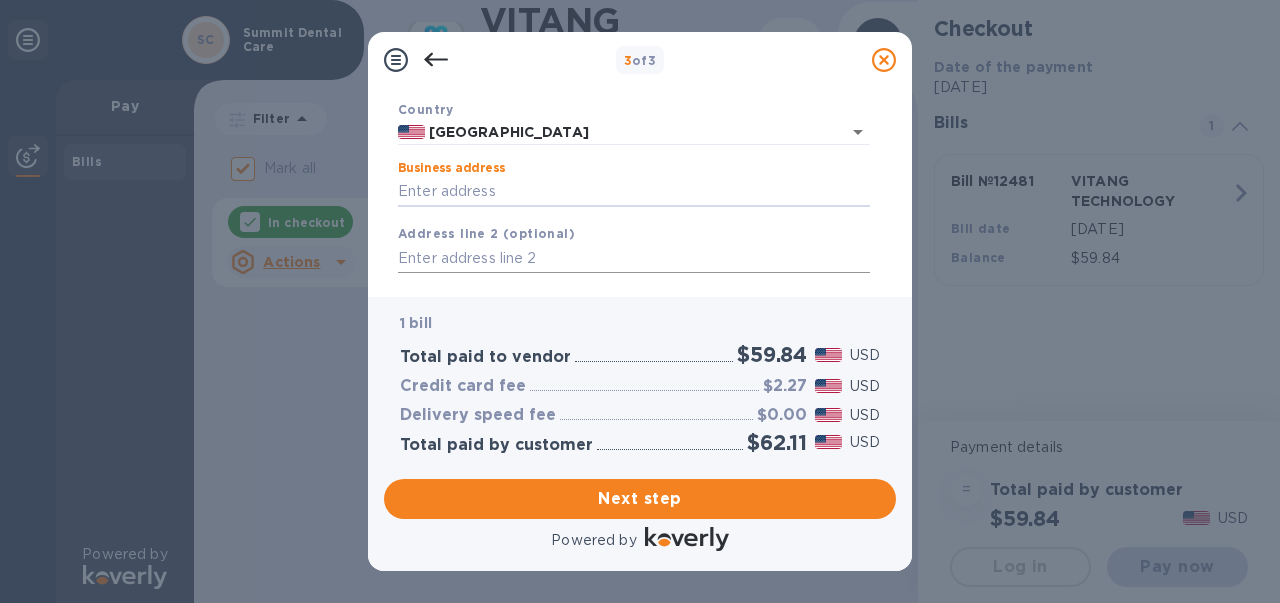 type on "36 Woodcliffe Road" 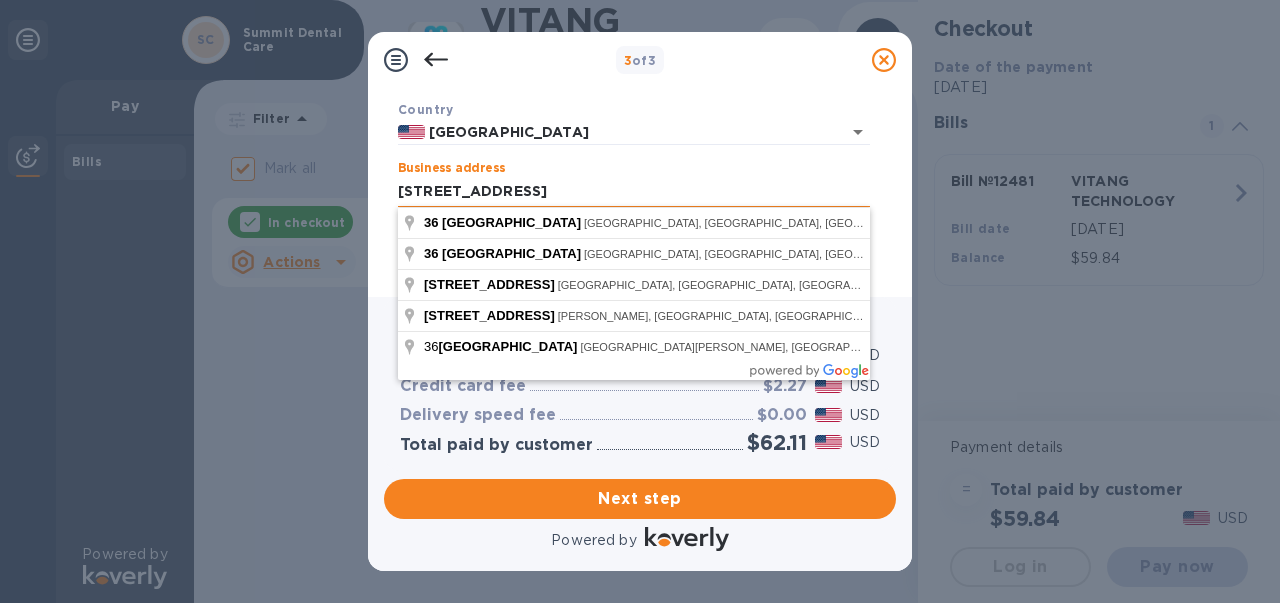 click on "36 Woodcliffe Road" at bounding box center [634, 192] 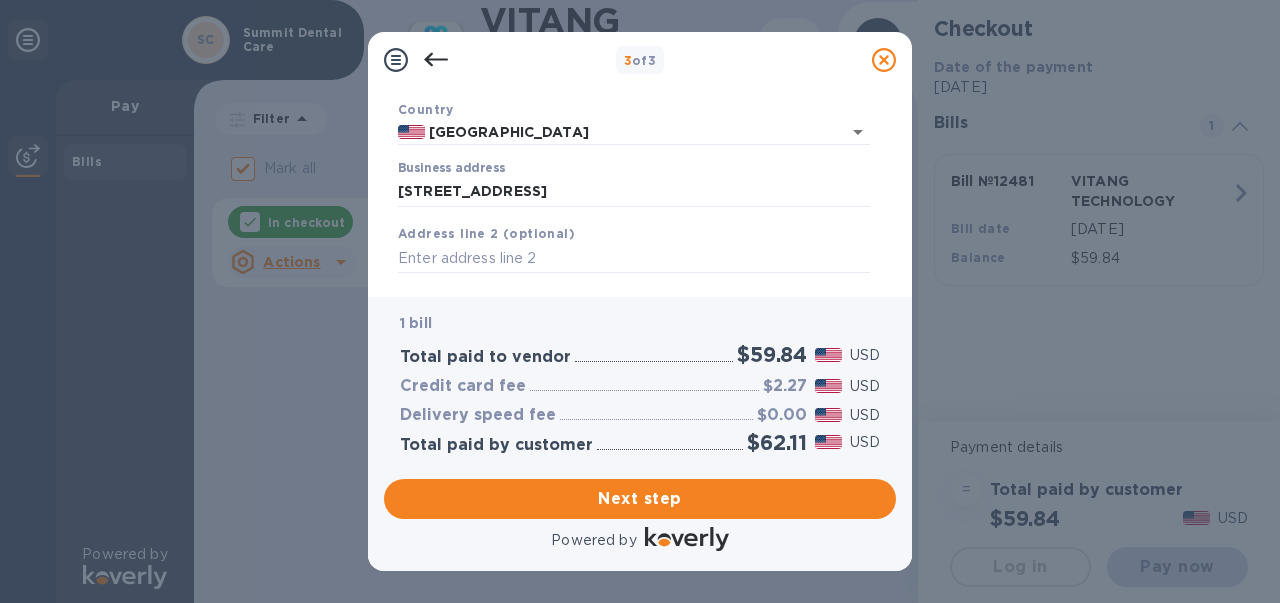 click on "Business address 36 Woodcliffe Road" at bounding box center [634, 184] 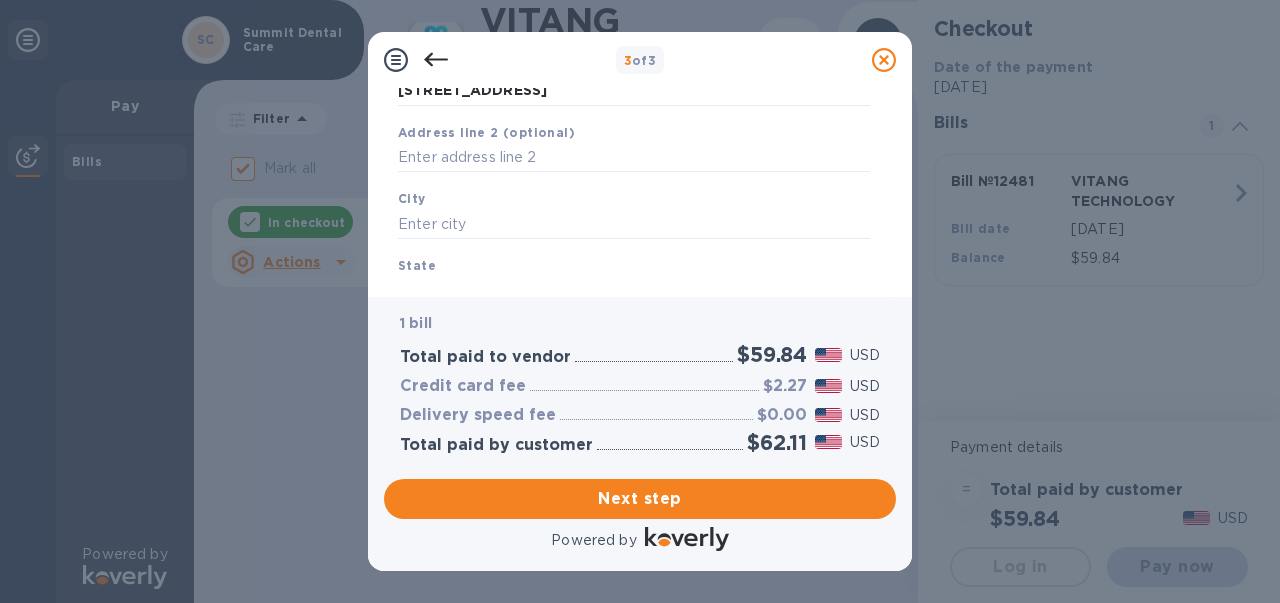 scroll, scrollTop: 244, scrollLeft: 0, axis: vertical 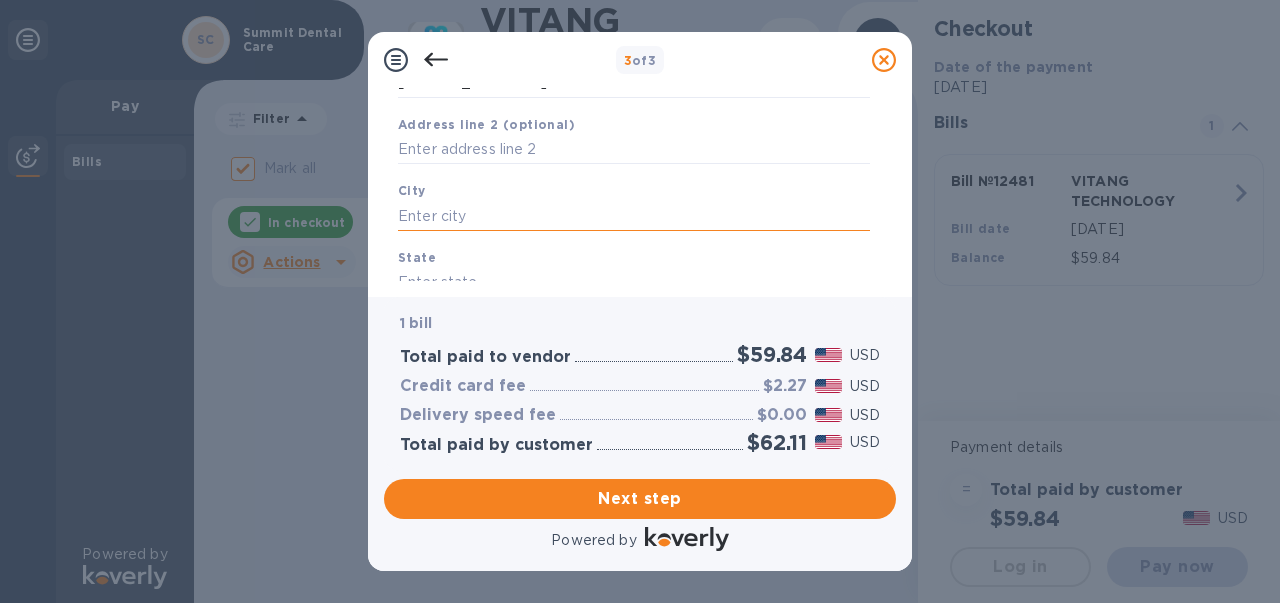 click at bounding box center (634, 216) 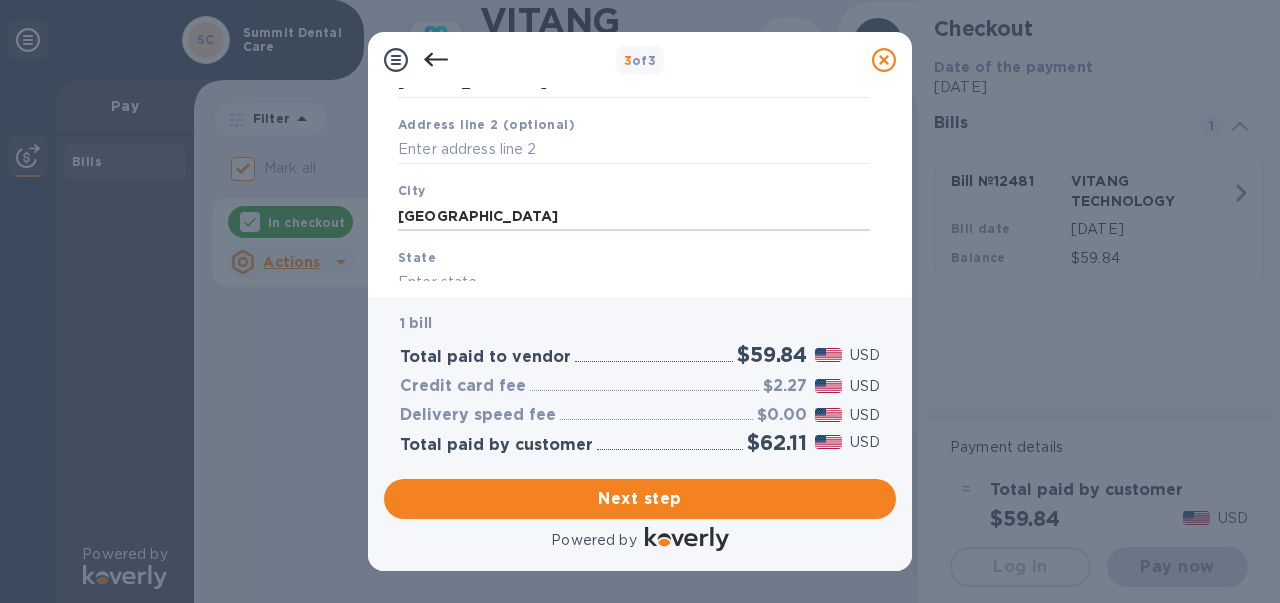 type on "Lexington" 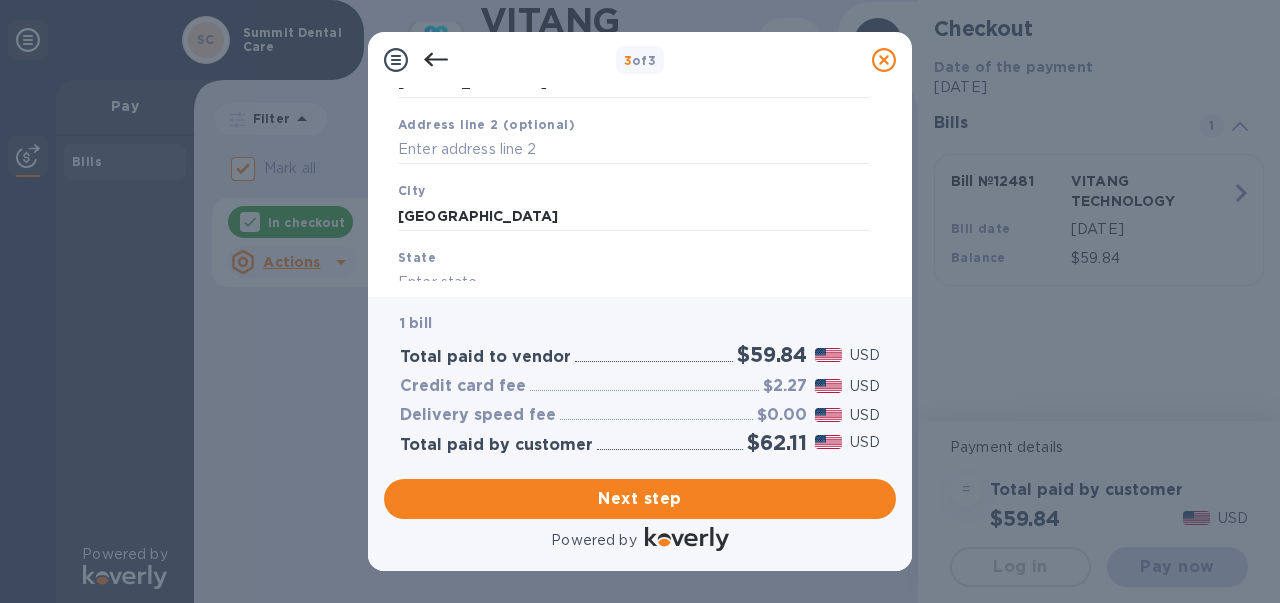 click at bounding box center [634, 283] 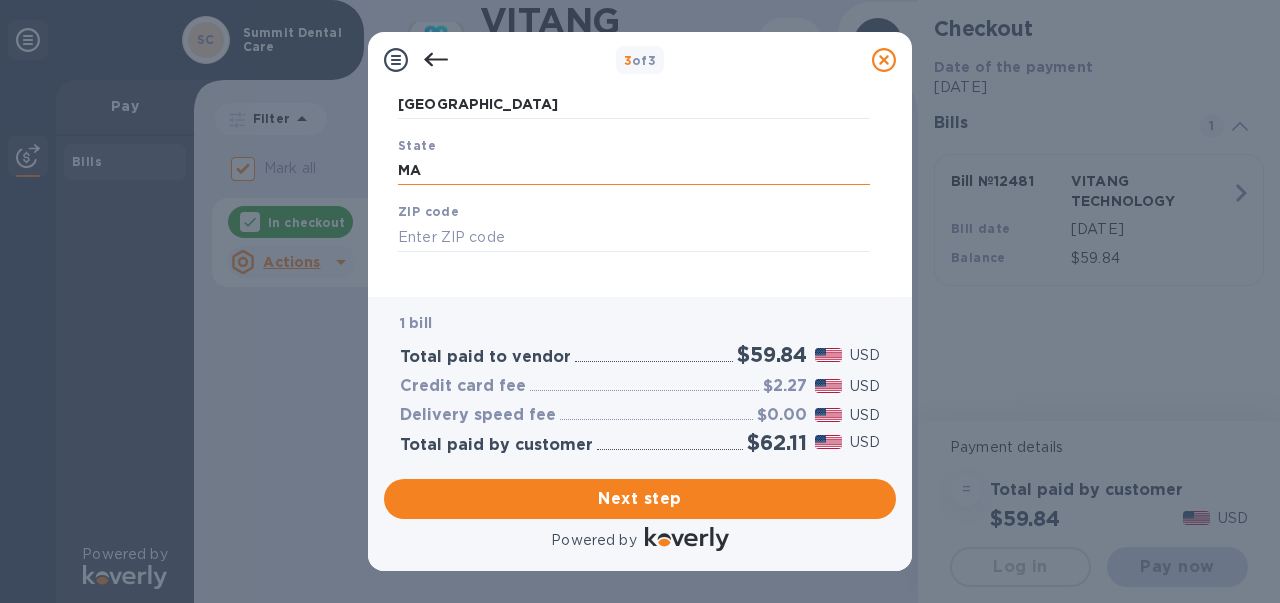 scroll, scrollTop: 375, scrollLeft: 0, axis: vertical 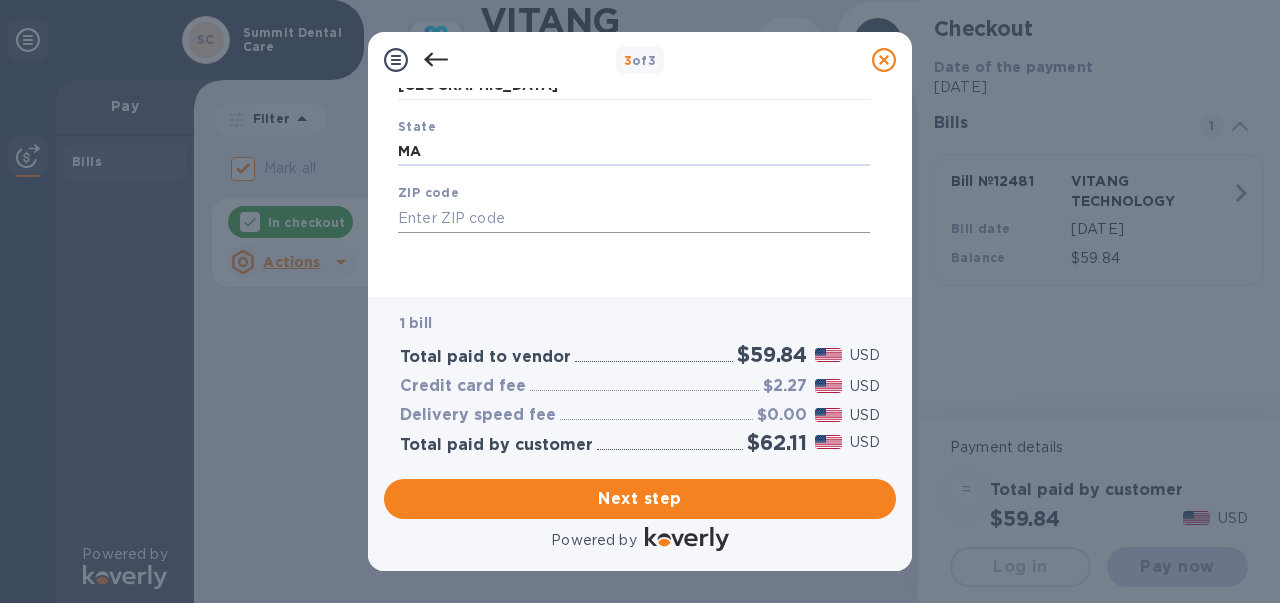 type on "MA" 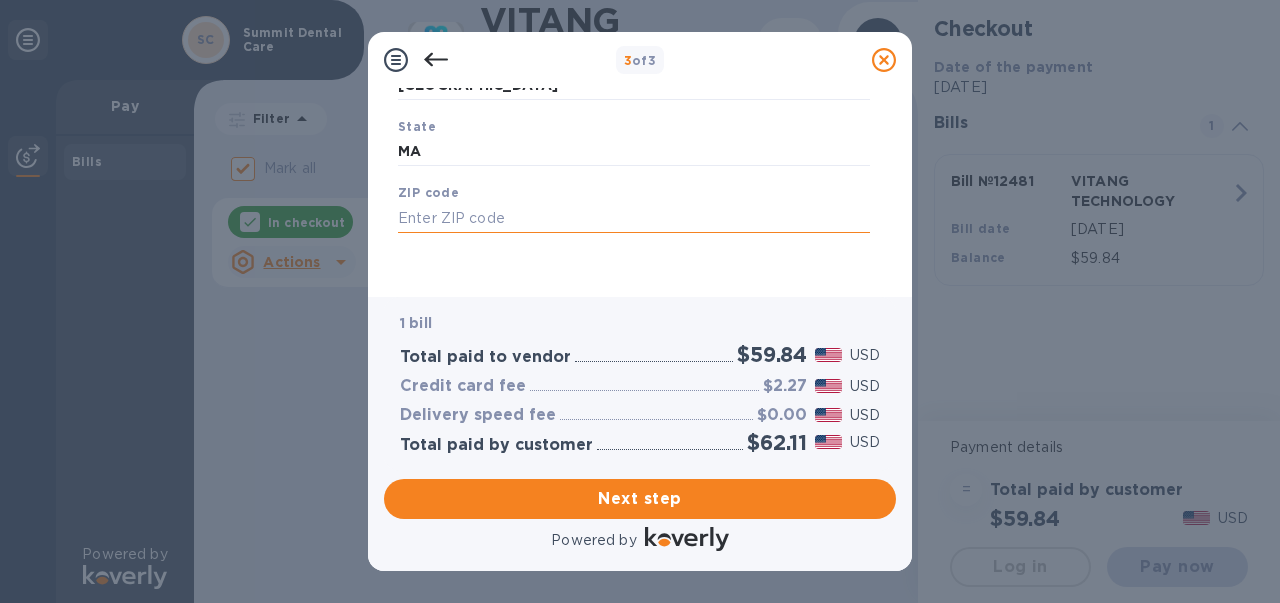 click at bounding box center (634, 218) 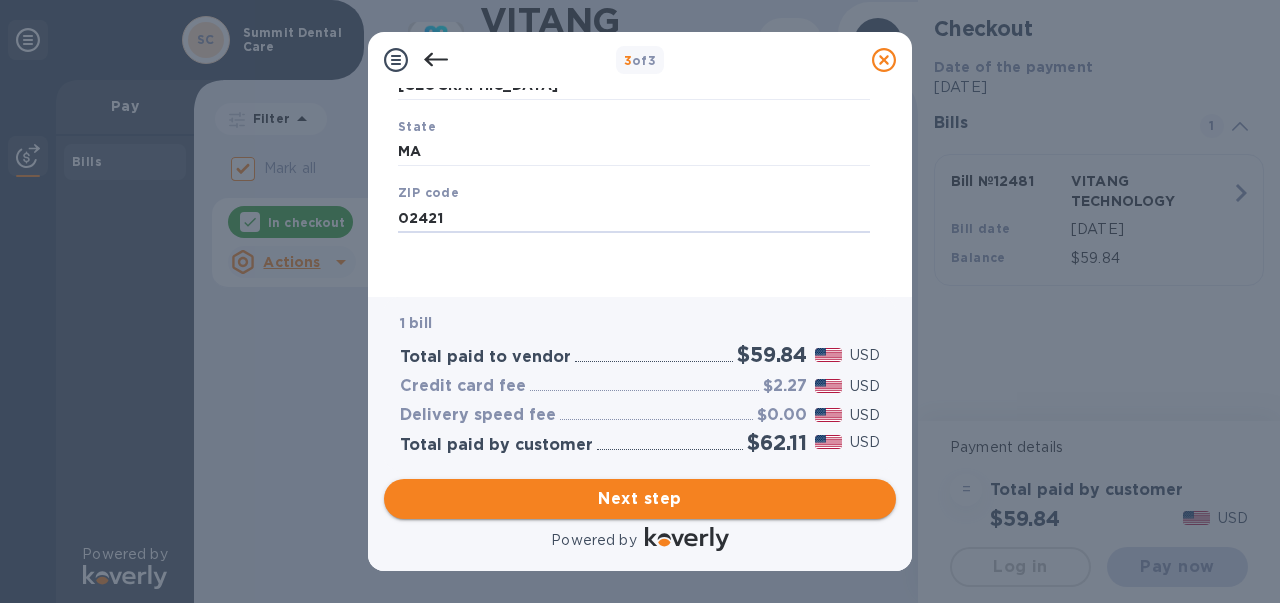 type on "02421" 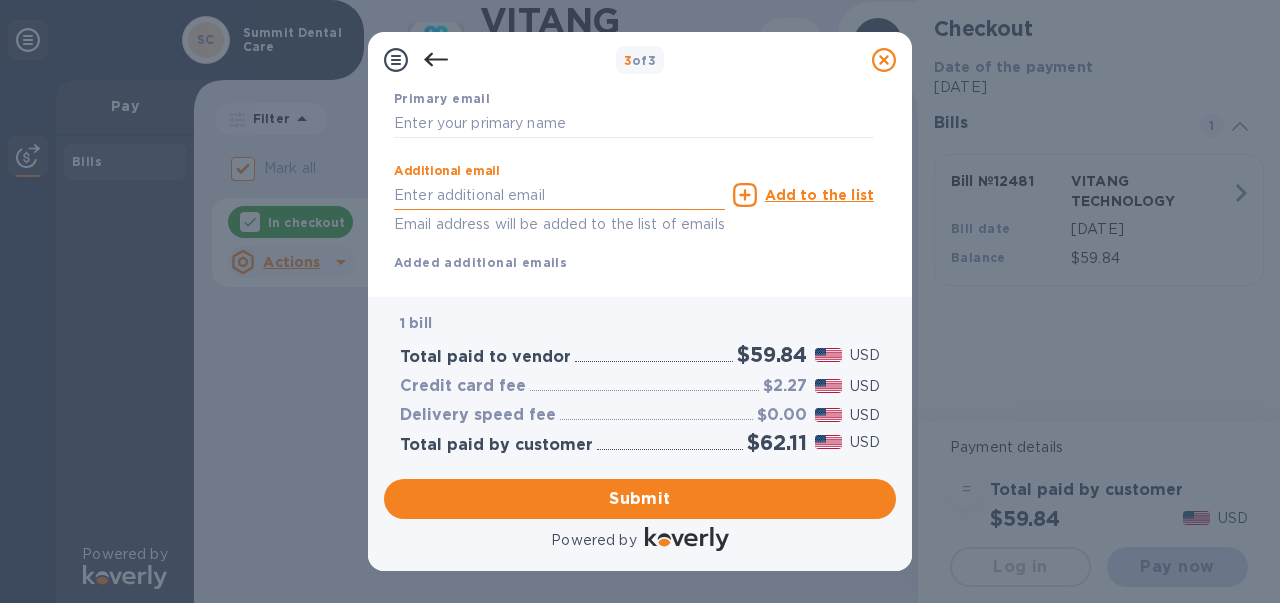 click at bounding box center [559, 195] 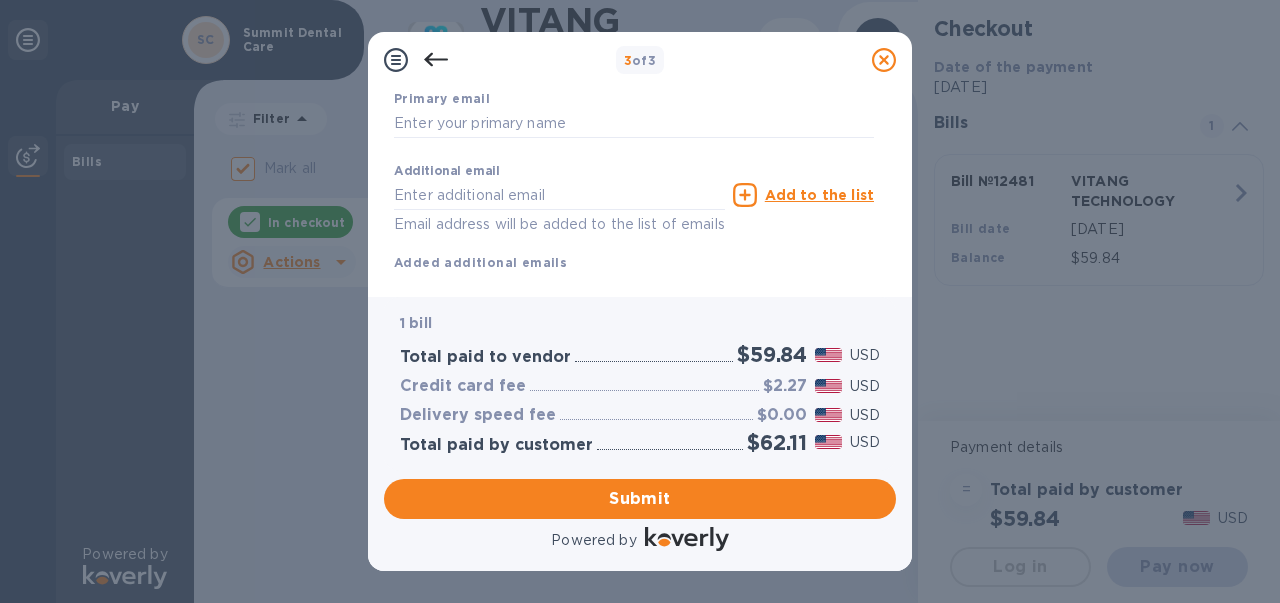click on "Primary email" at bounding box center (634, 113) 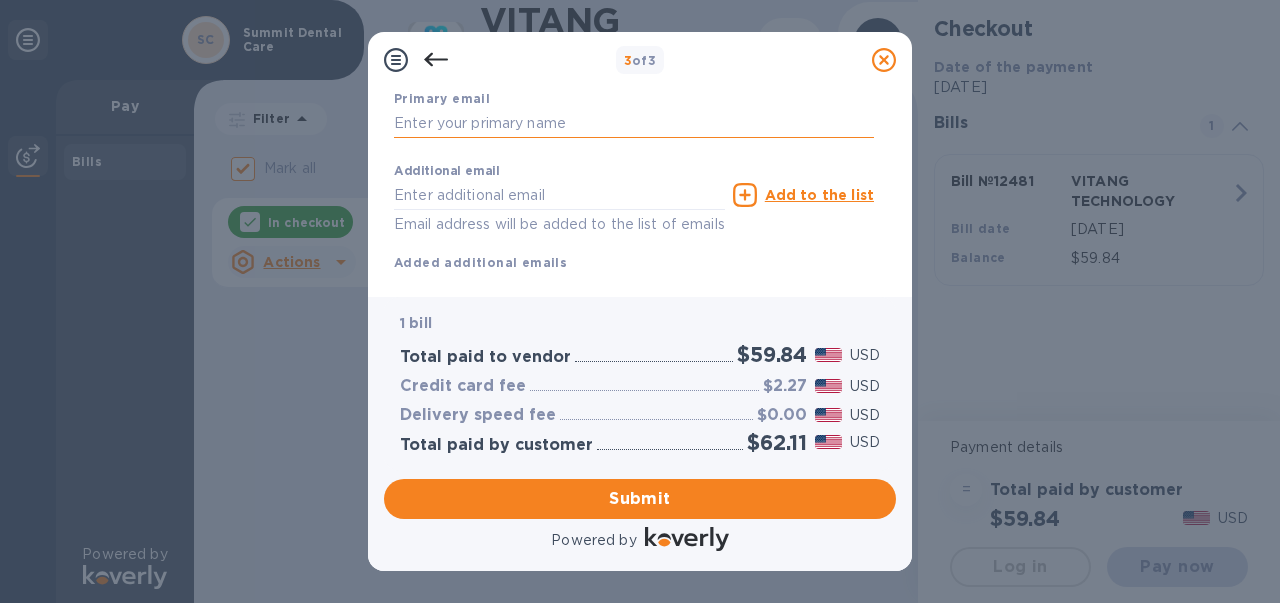 click at bounding box center (634, 124) 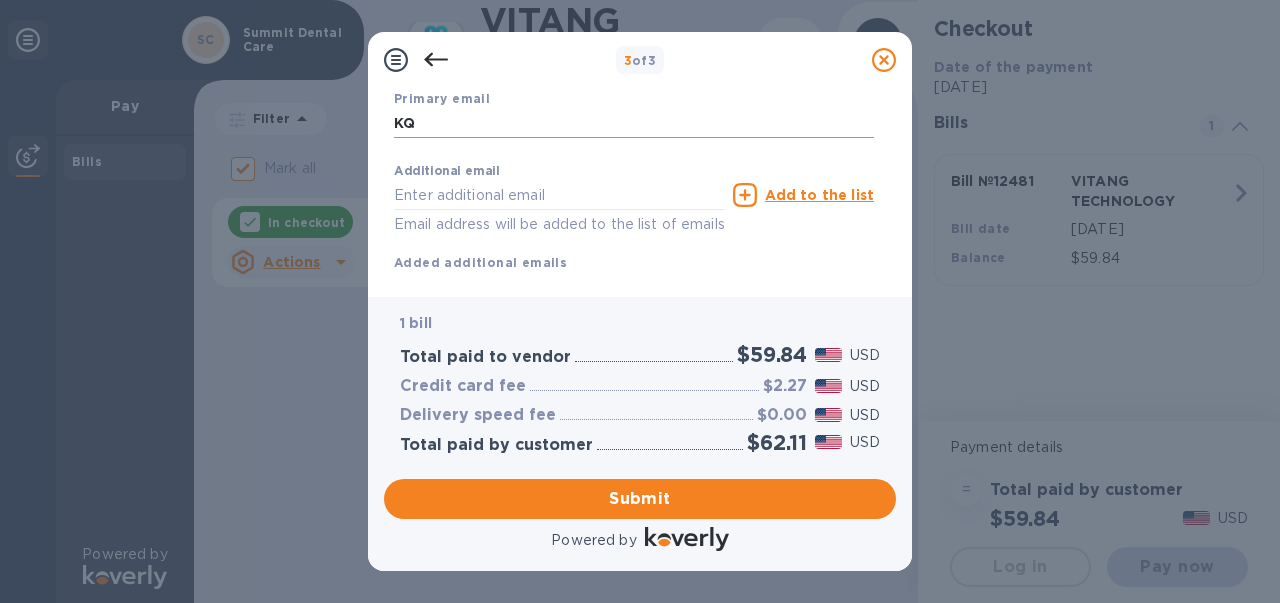 type on "K" 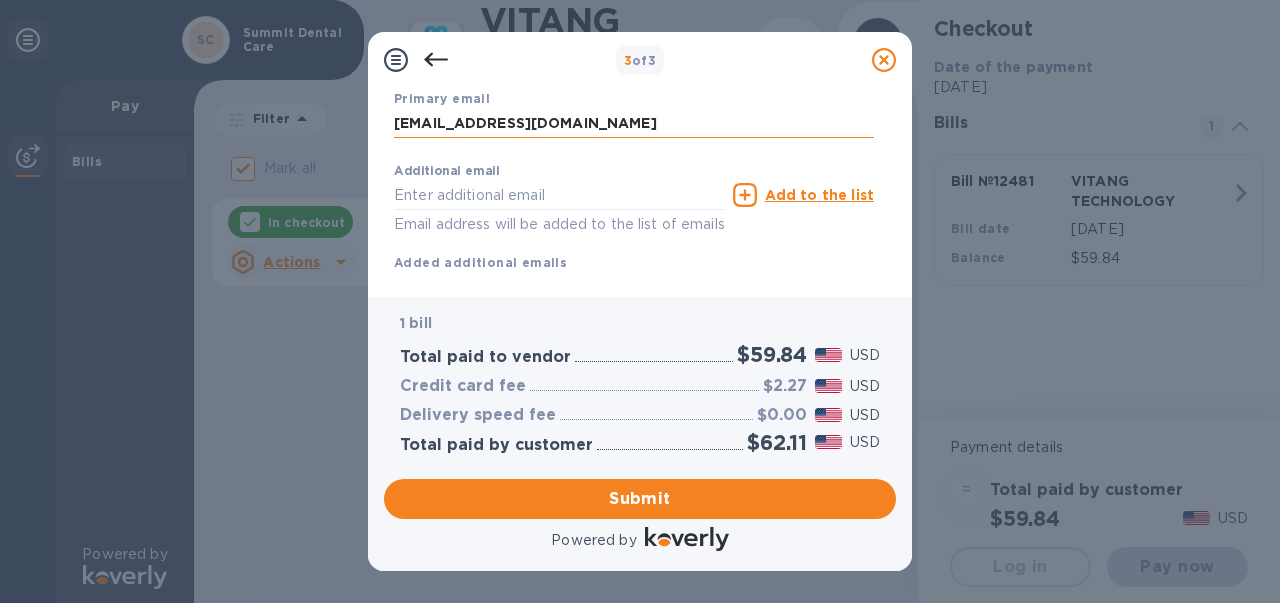 type on "kqkgaox@gmail.com" 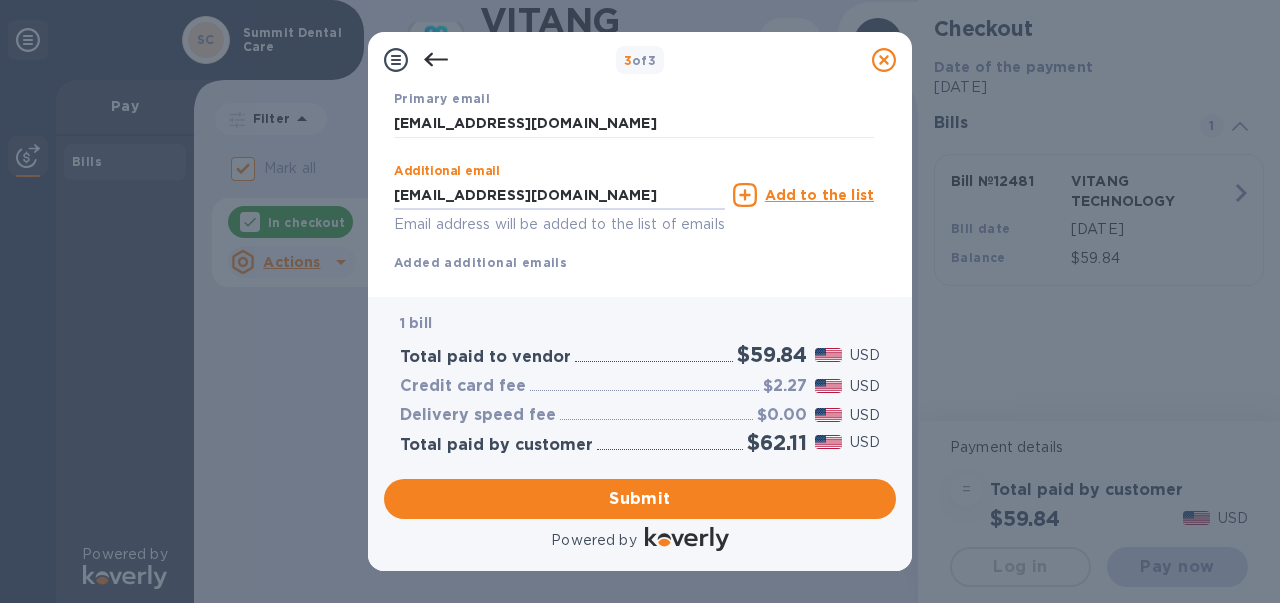 scroll, scrollTop: 422, scrollLeft: 0, axis: vertical 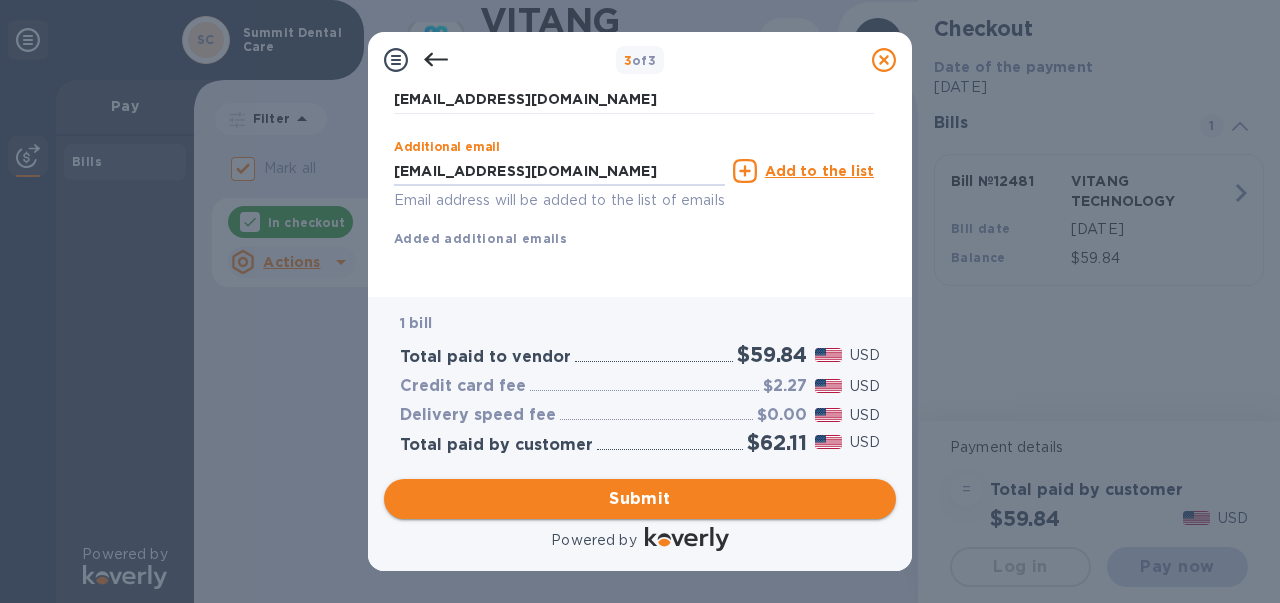 type on "kqkgaox@yahoo.com" 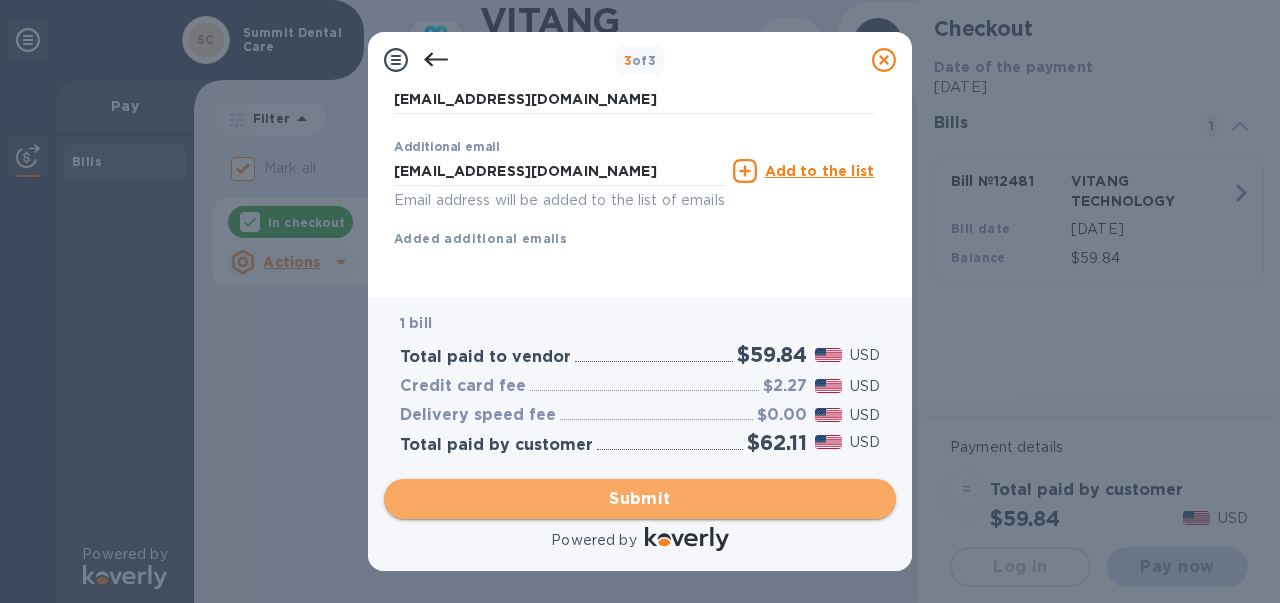 click on "Submit" at bounding box center [640, 499] 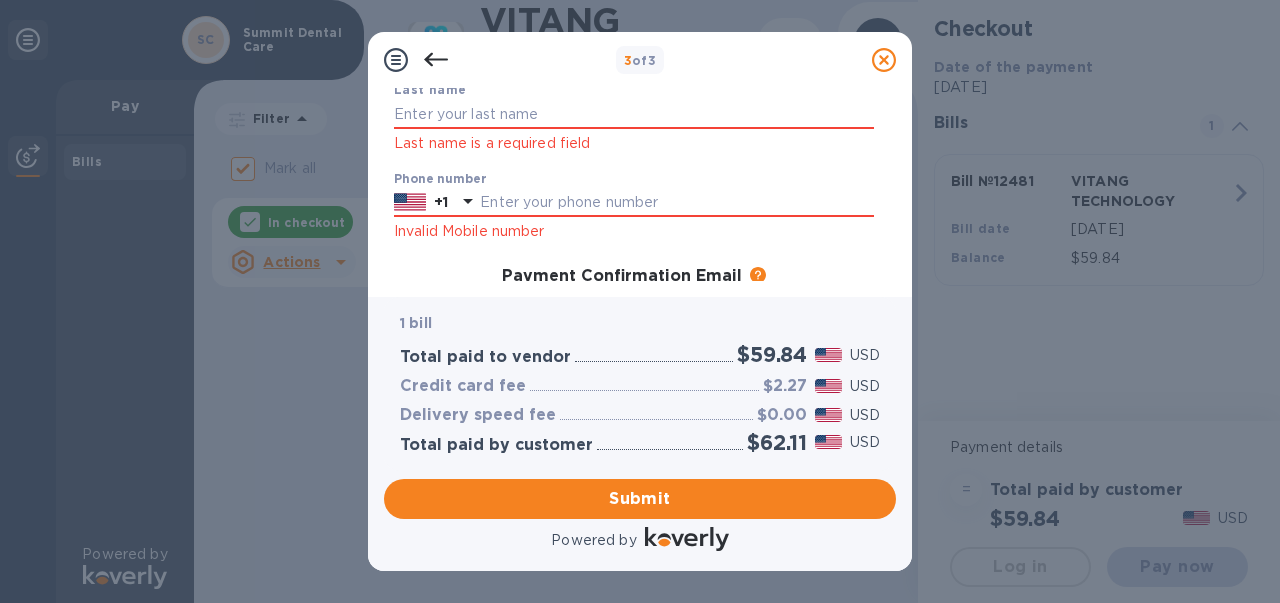 scroll, scrollTop: 228, scrollLeft: 0, axis: vertical 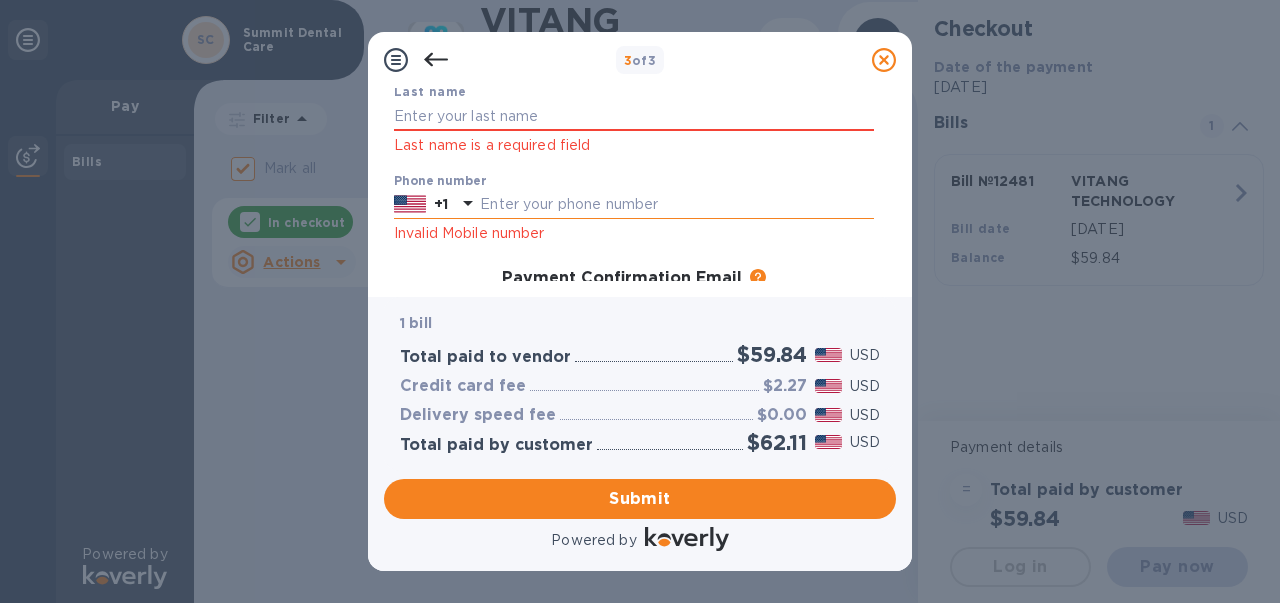 click at bounding box center [677, 205] 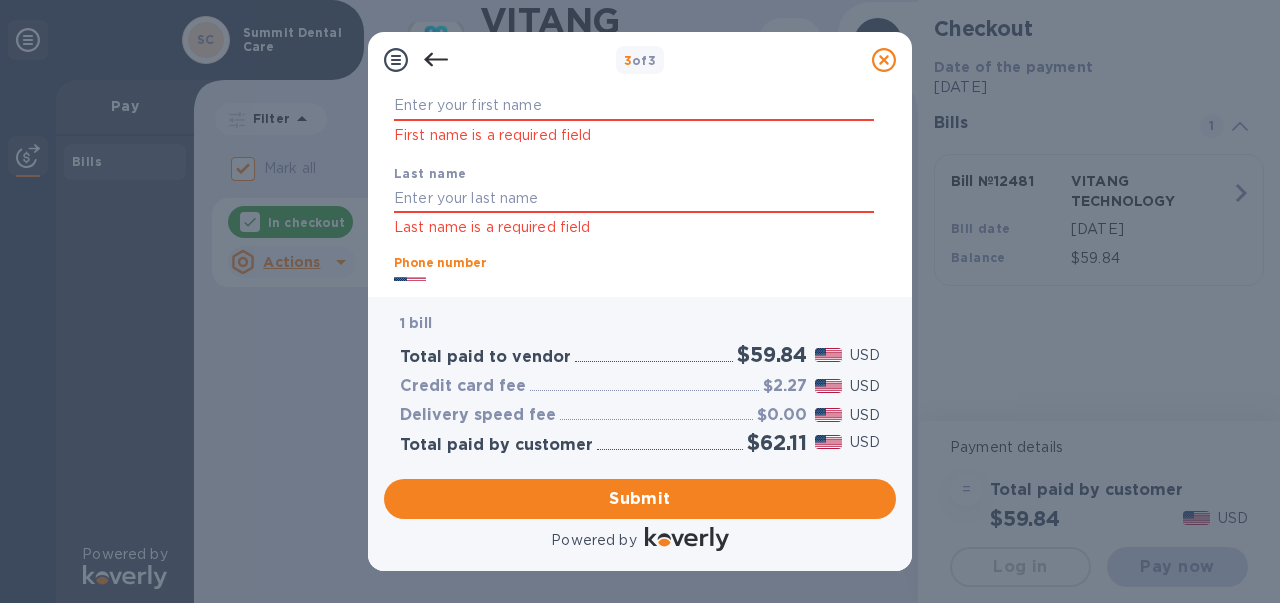 scroll, scrollTop: 144, scrollLeft: 0, axis: vertical 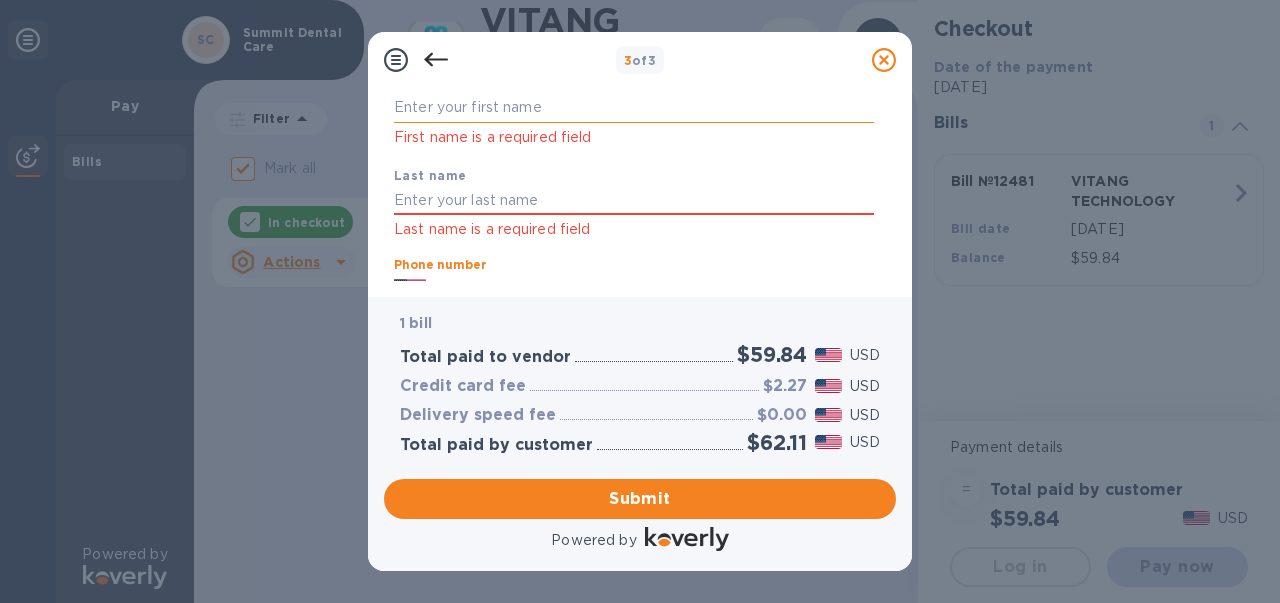 type on "6178589893" 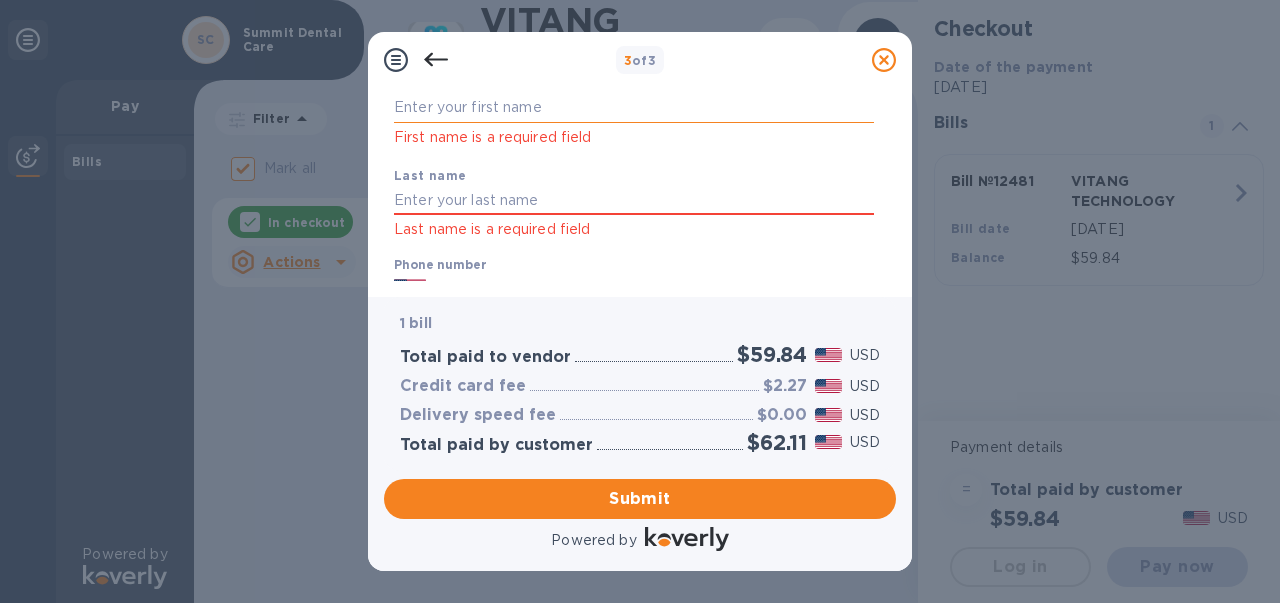 click at bounding box center [634, 108] 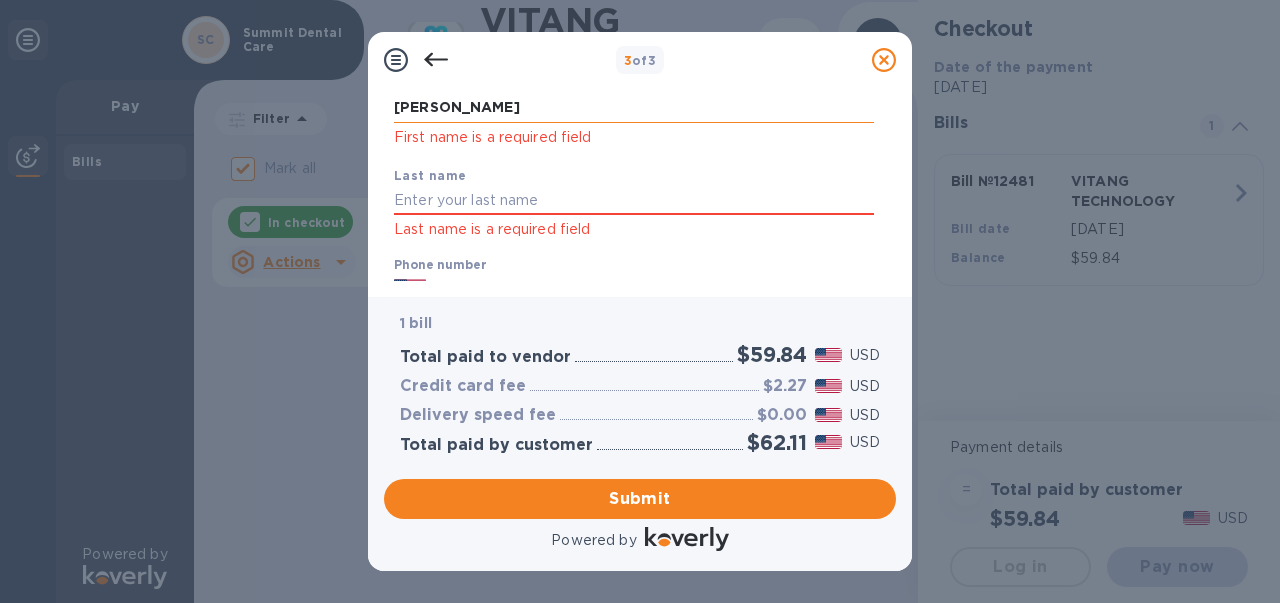 type on "Kai" 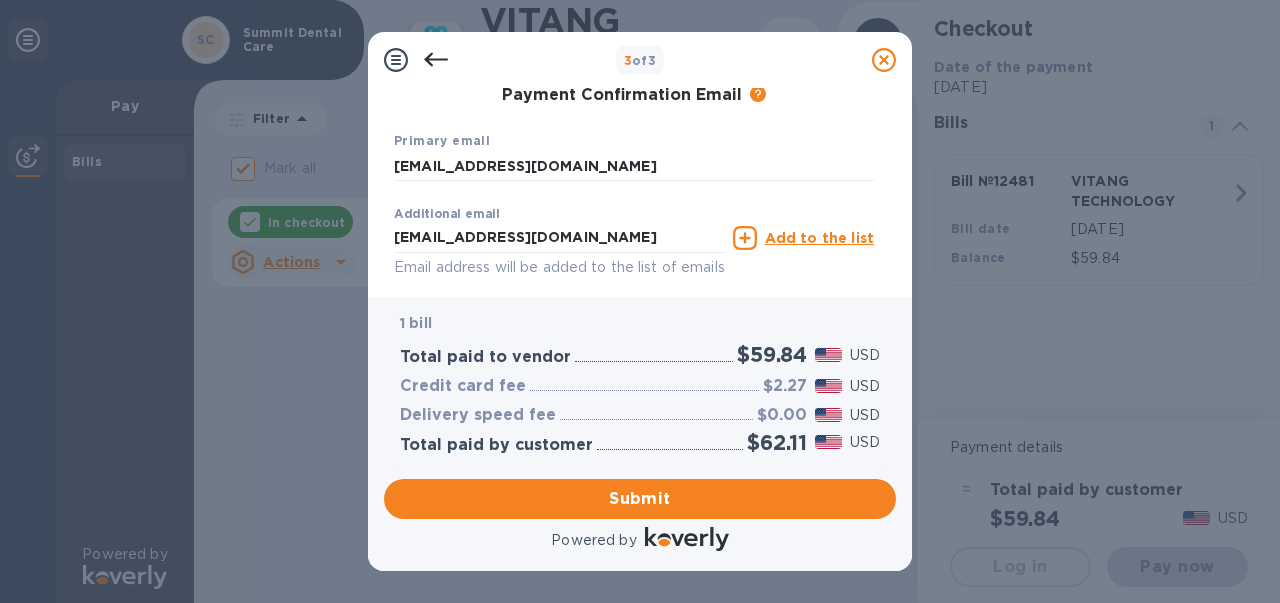 scroll, scrollTop: 501, scrollLeft: 0, axis: vertical 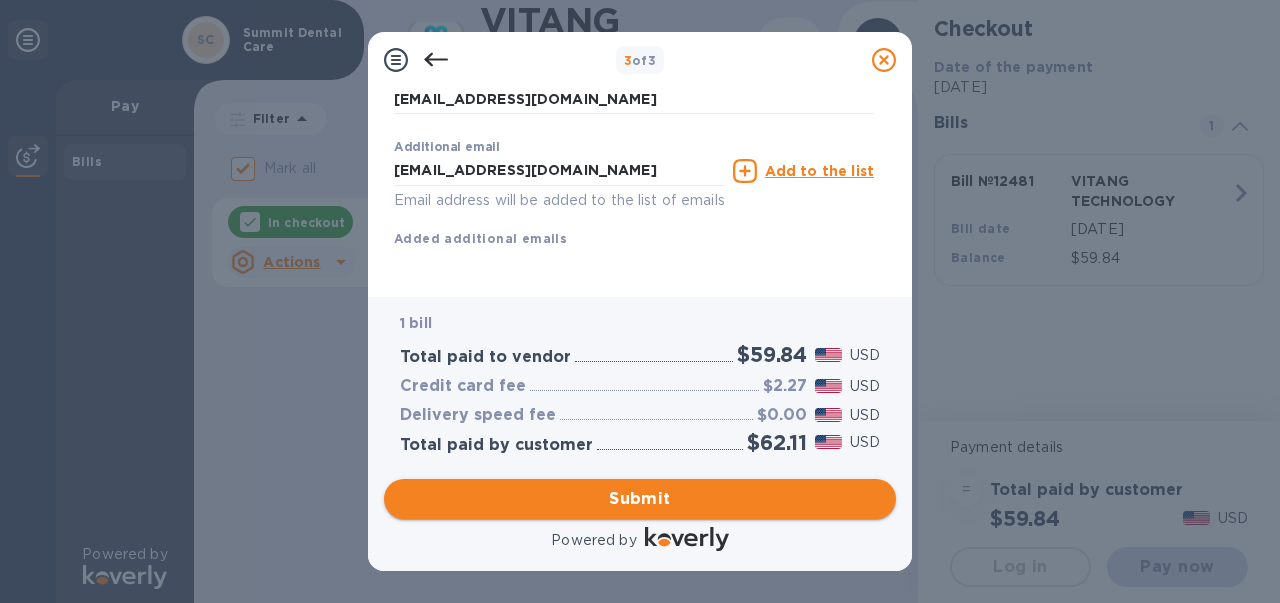 type on "Gao" 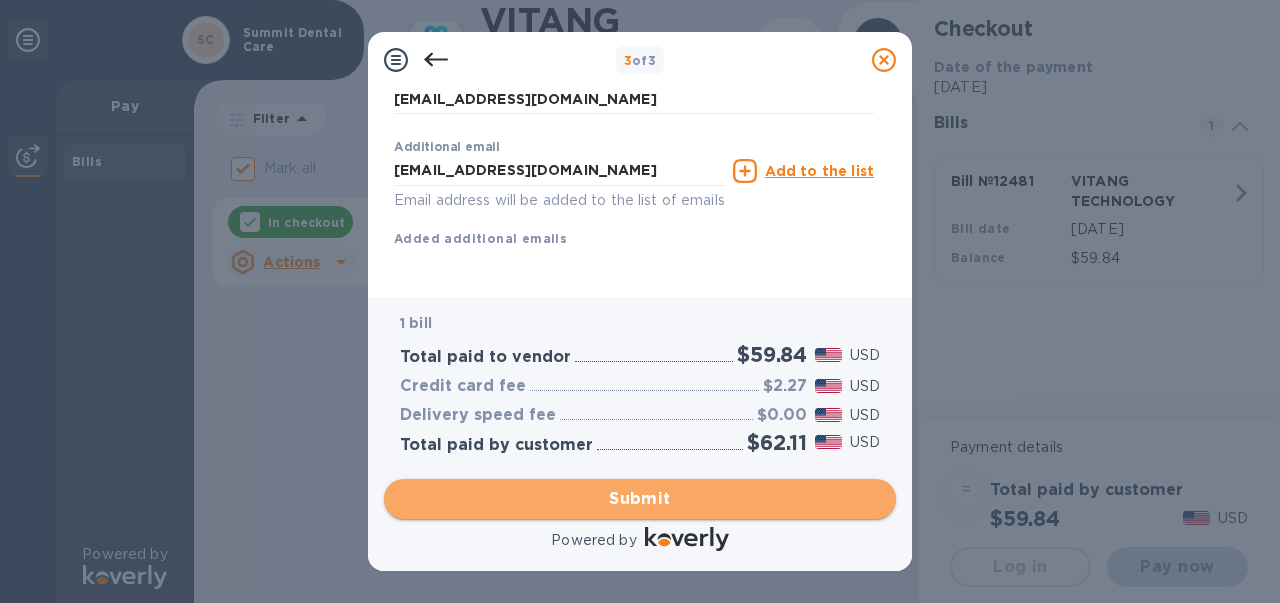 click on "Submit" at bounding box center (640, 499) 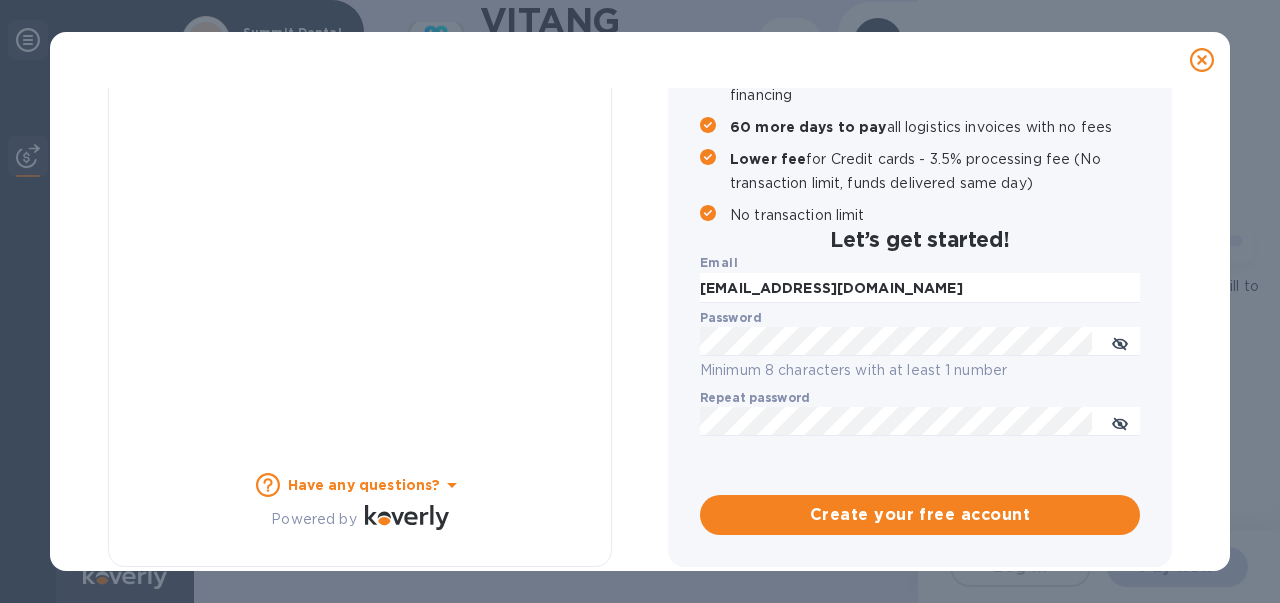 checkbox on "false" 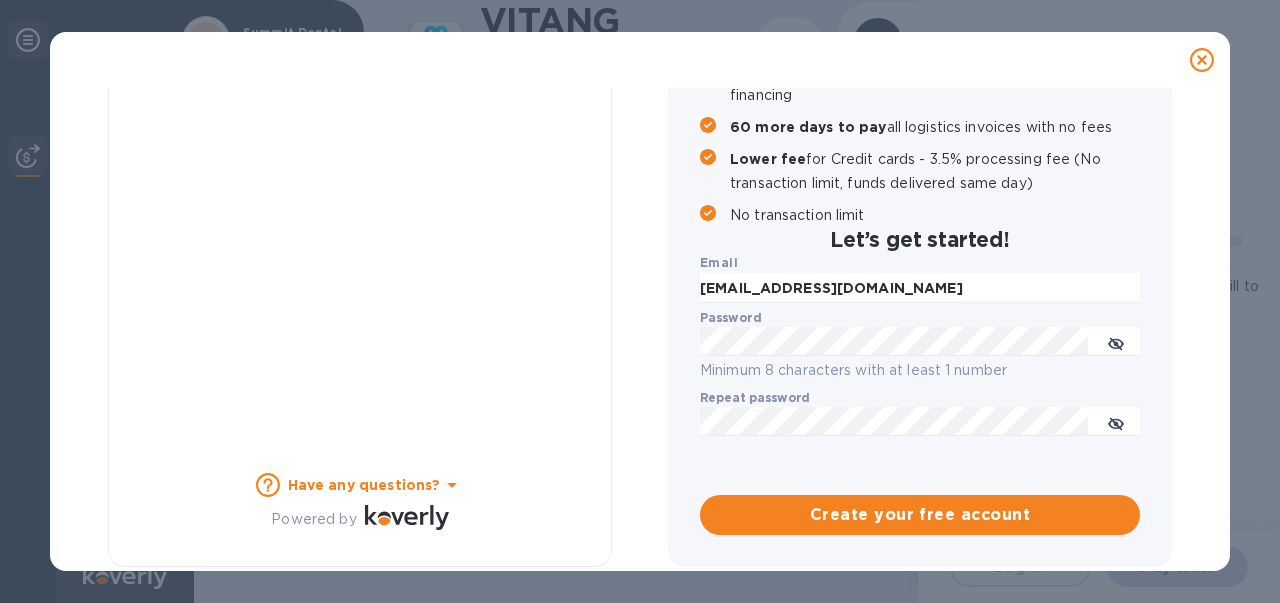 scroll, scrollTop: 317, scrollLeft: 0, axis: vertical 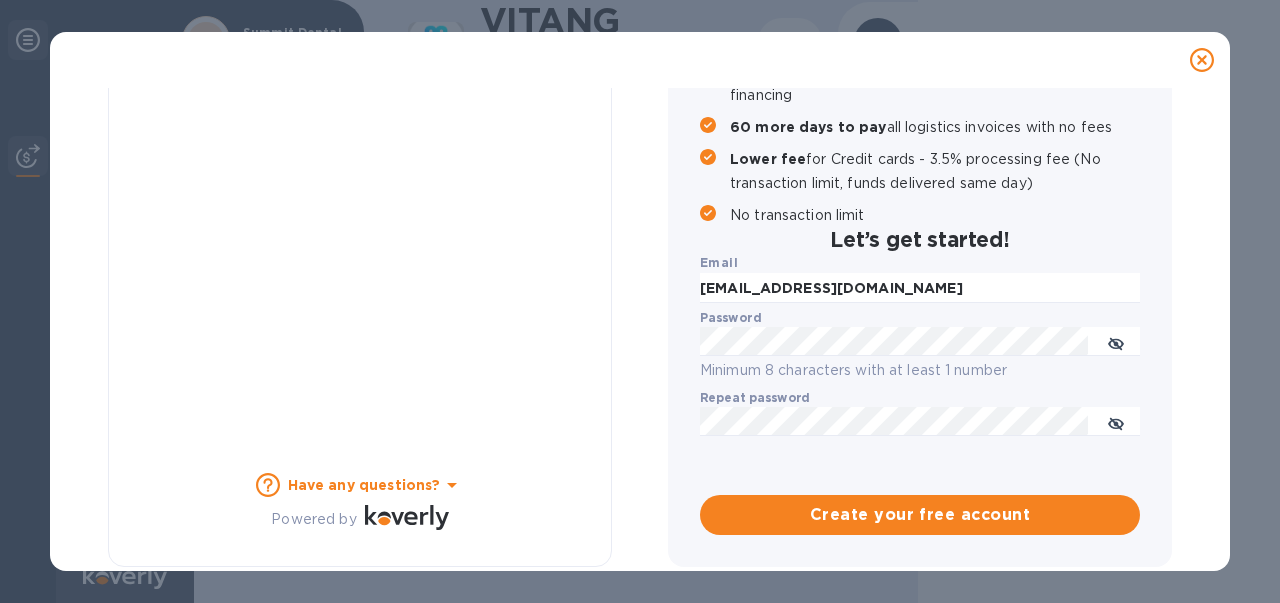 click 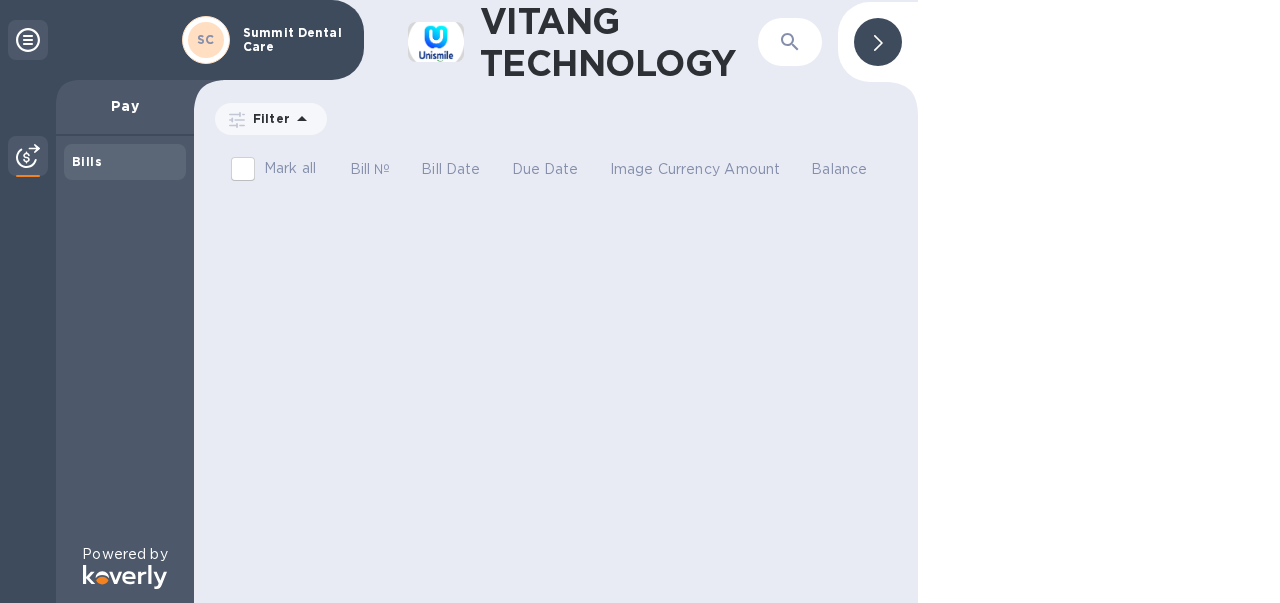 click on "Bills" at bounding box center (125, 162) 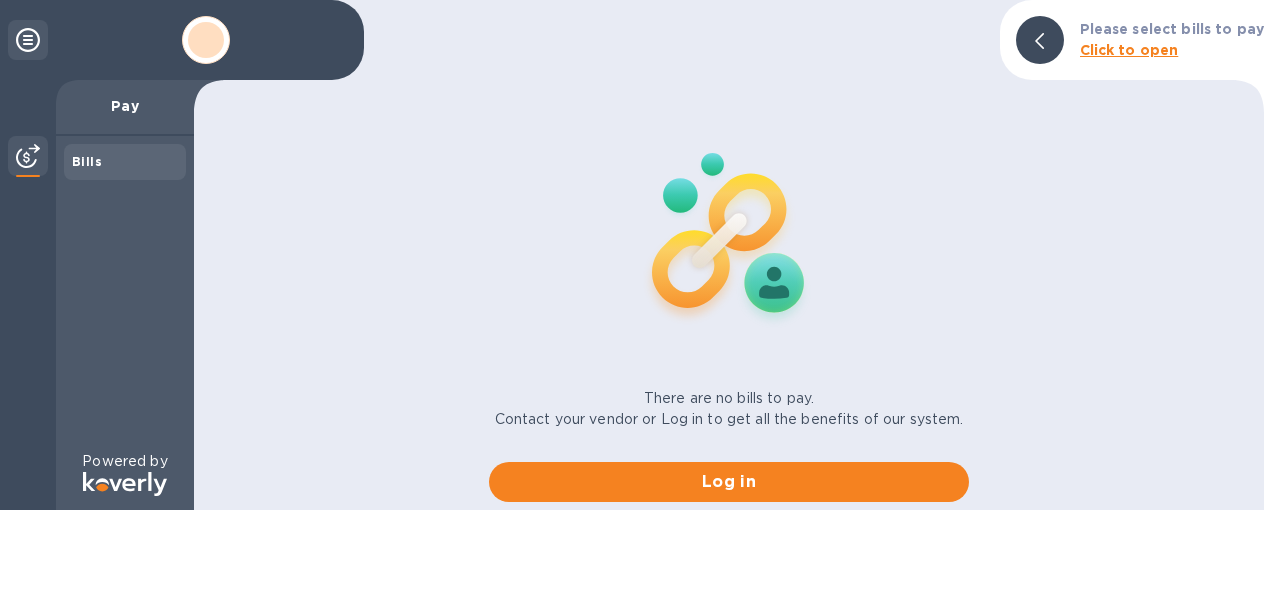 scroll, scrollTop: 0, scrollLeft: 0, axis: both 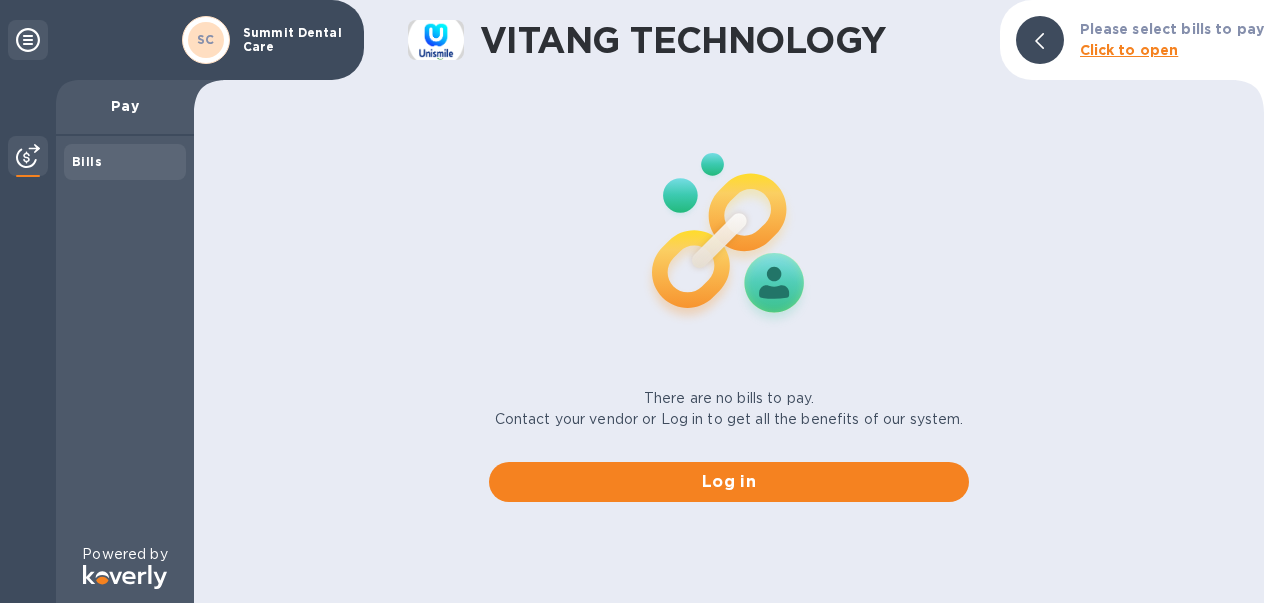 click on "Click to open" at bounding box center [1129, 50] 